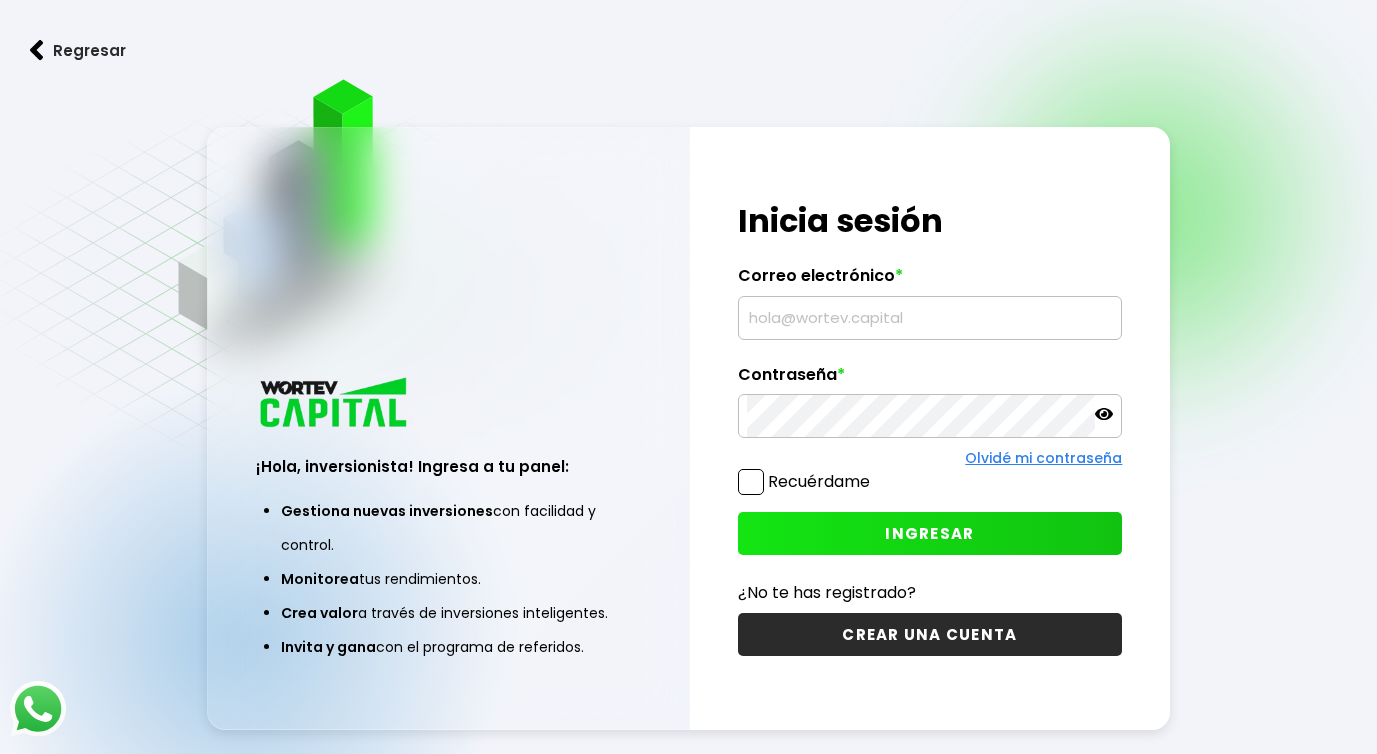 scroll, scrollTop: 0, scrollLeft: 0, axis: both 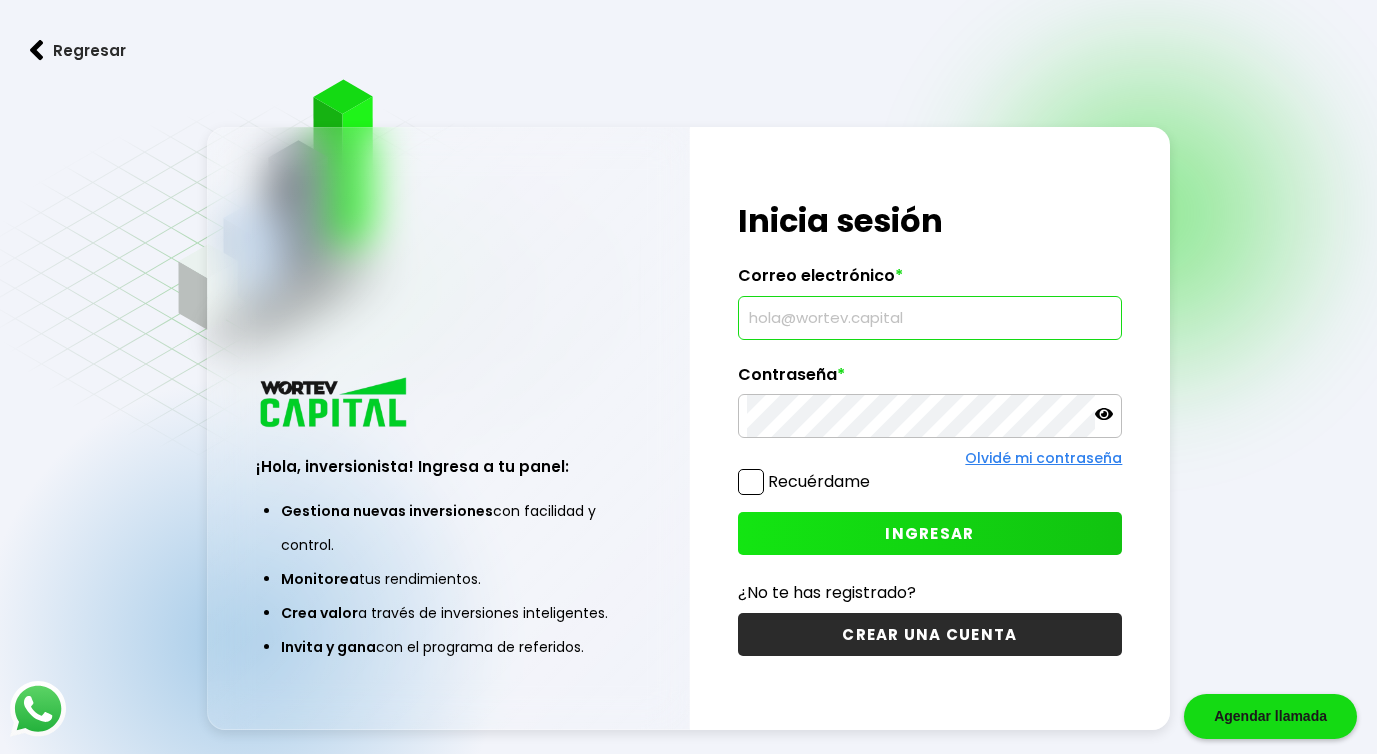 click at bounding box center (930, 318) 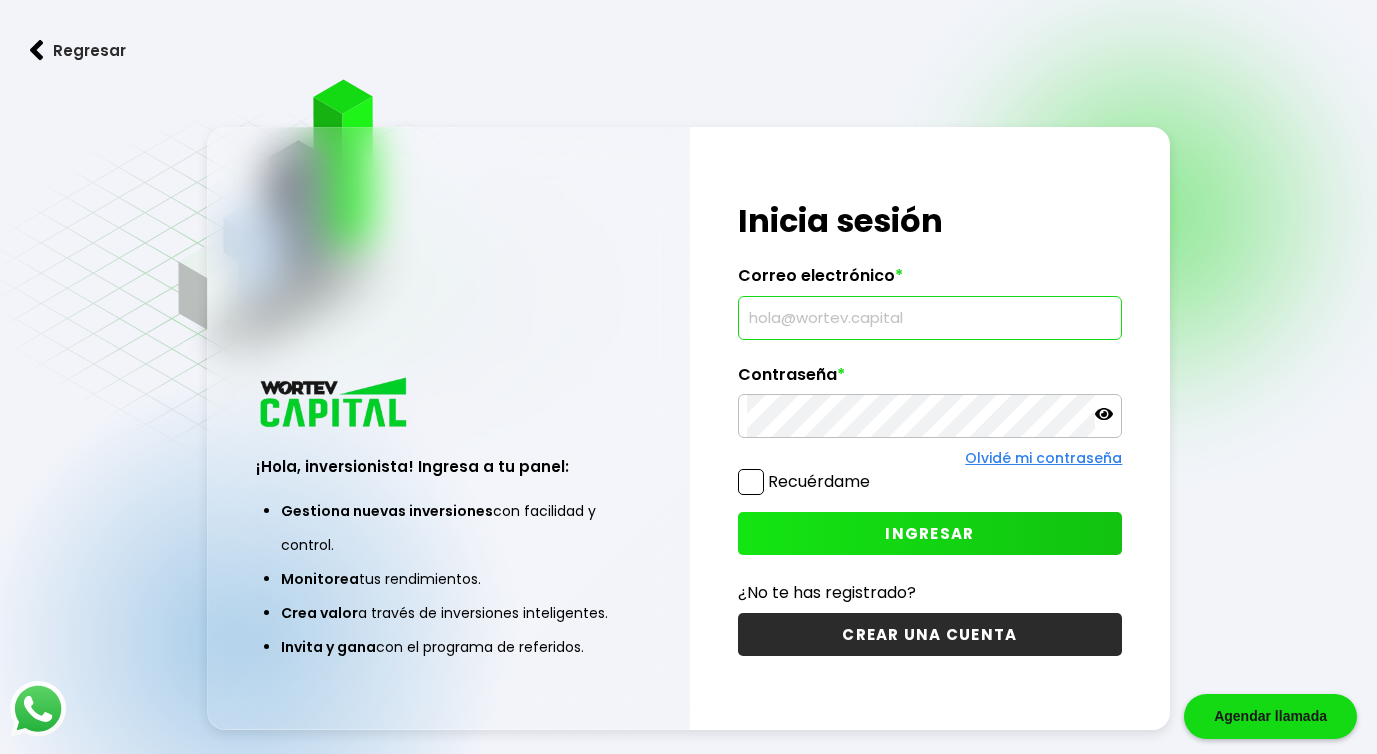 click on "CREAR UNA CUENTA" at bounding box center [930, 634] 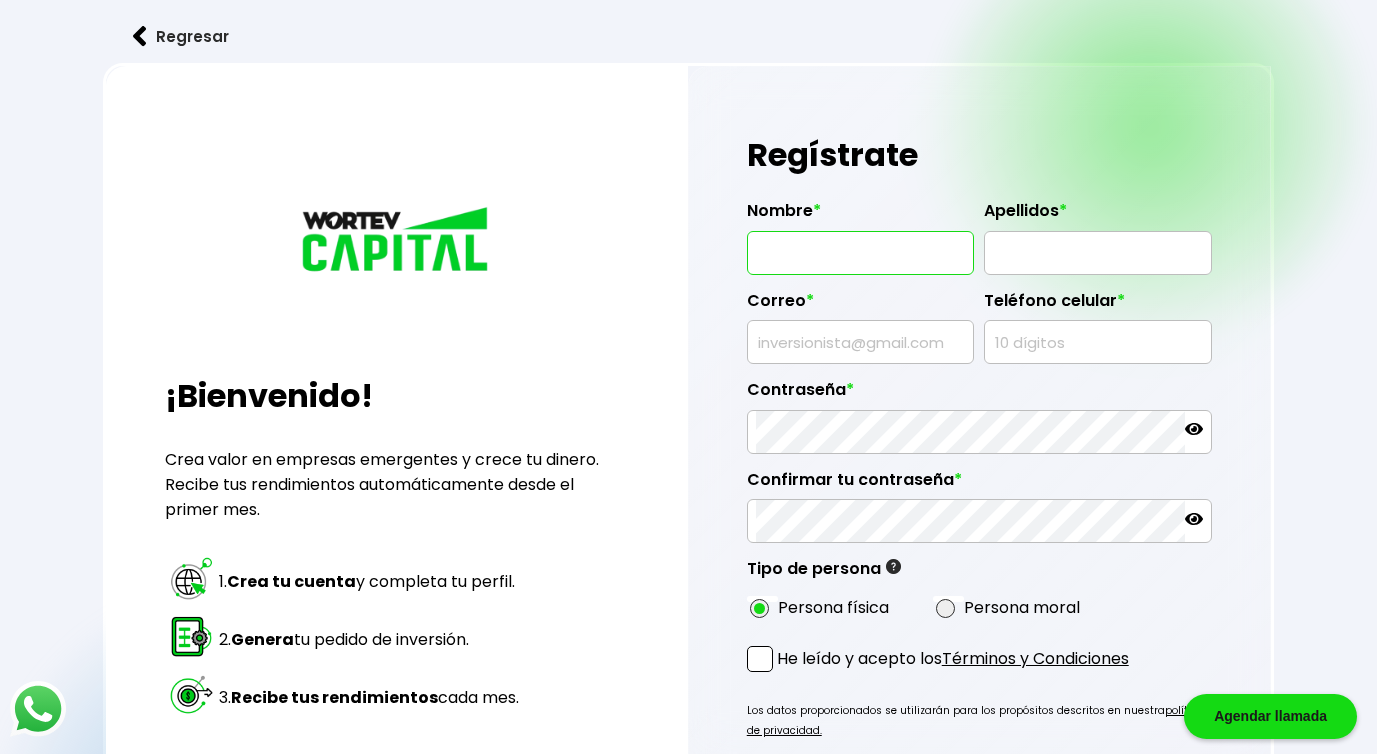 click at bounding box center [861, 253] 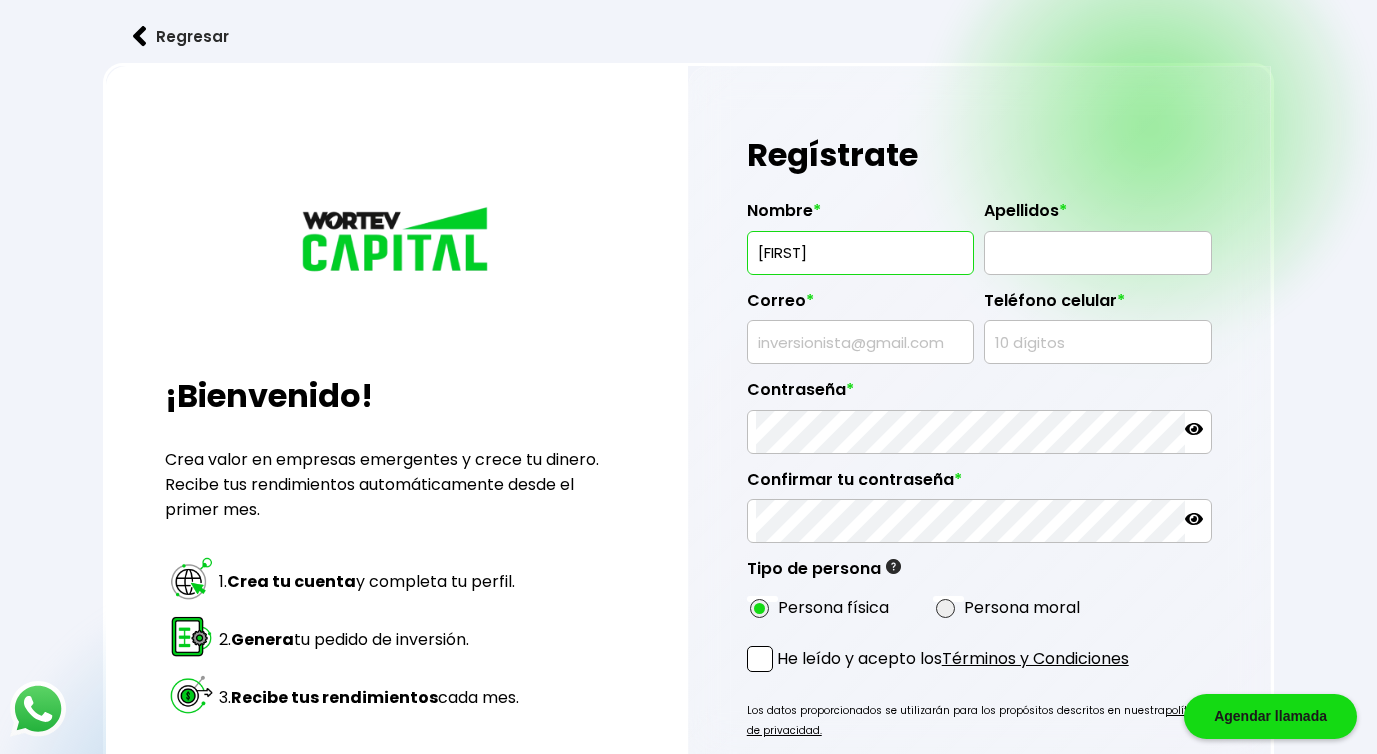 type on "[LAST] [LAST]" 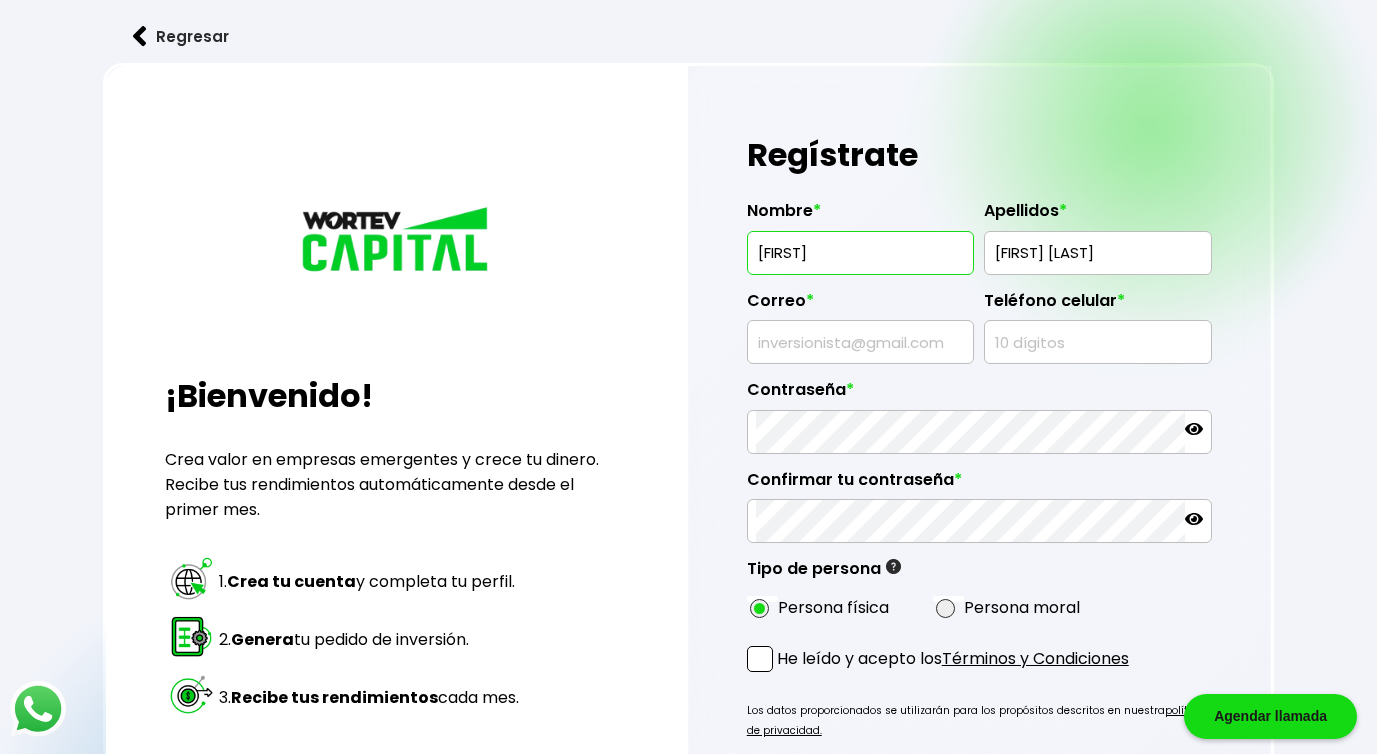 type on "[EMAIL]" 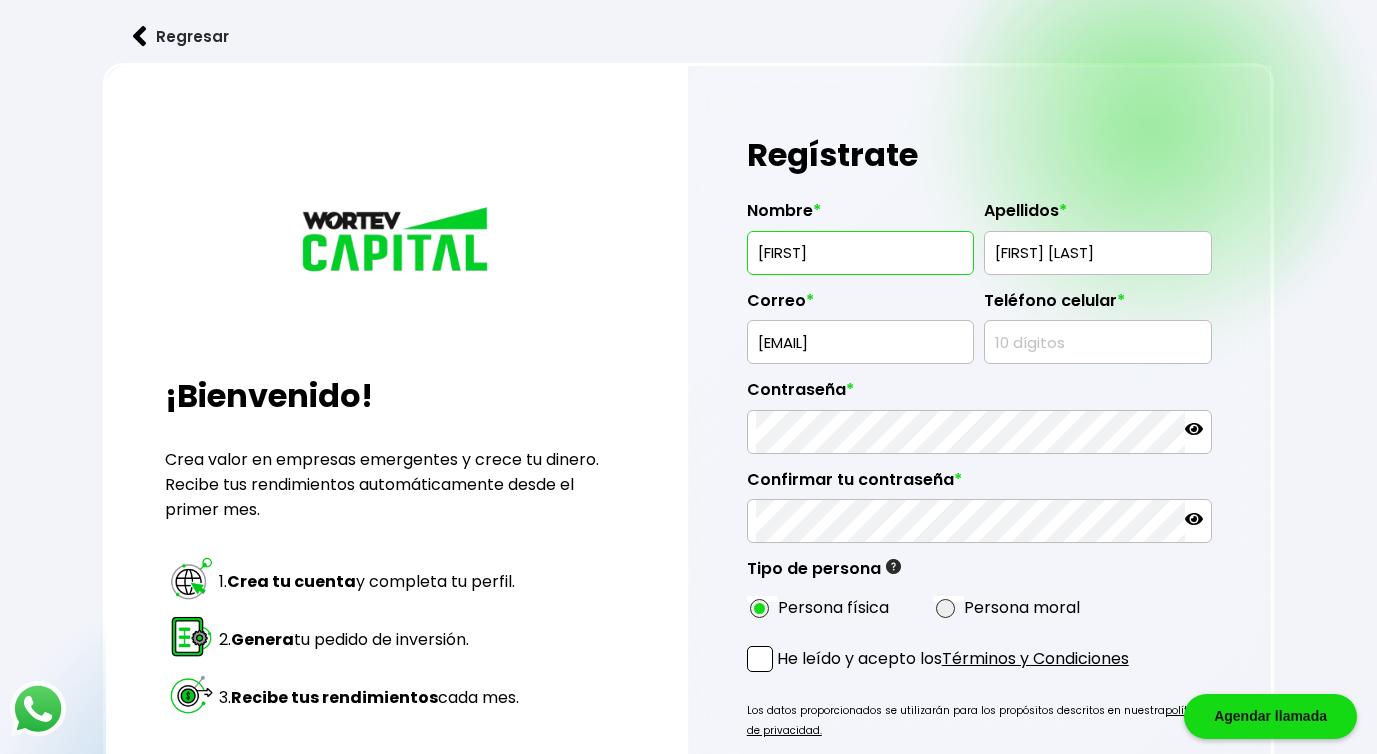 type on "[PHONE]" 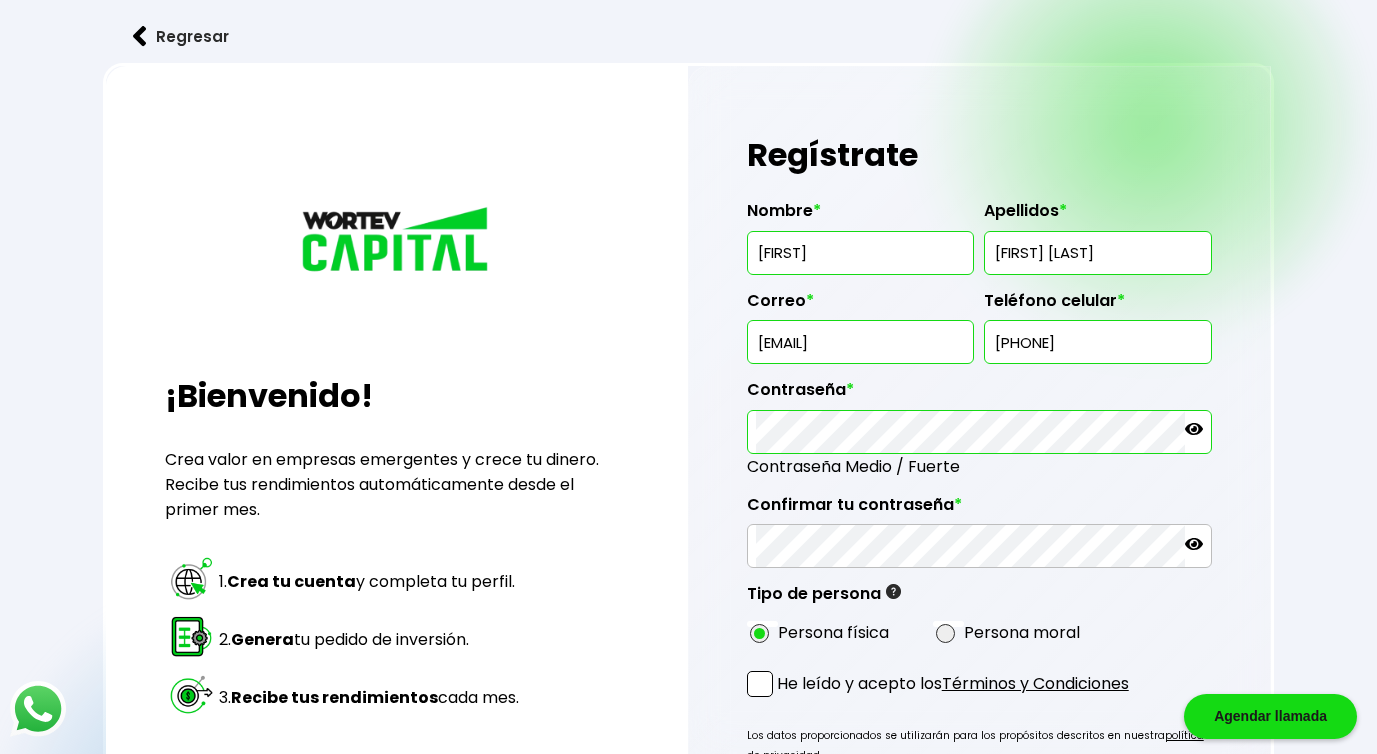 click at bounding box center [979, 432] 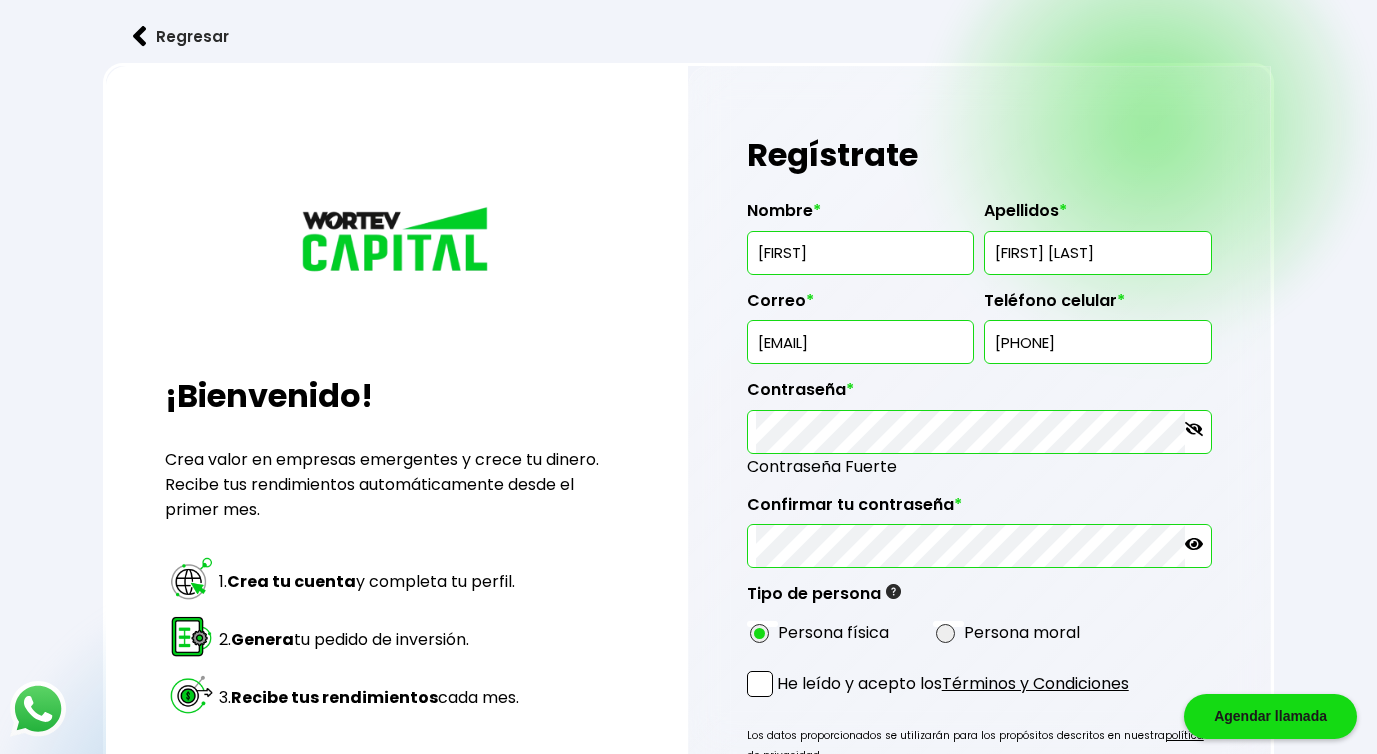click 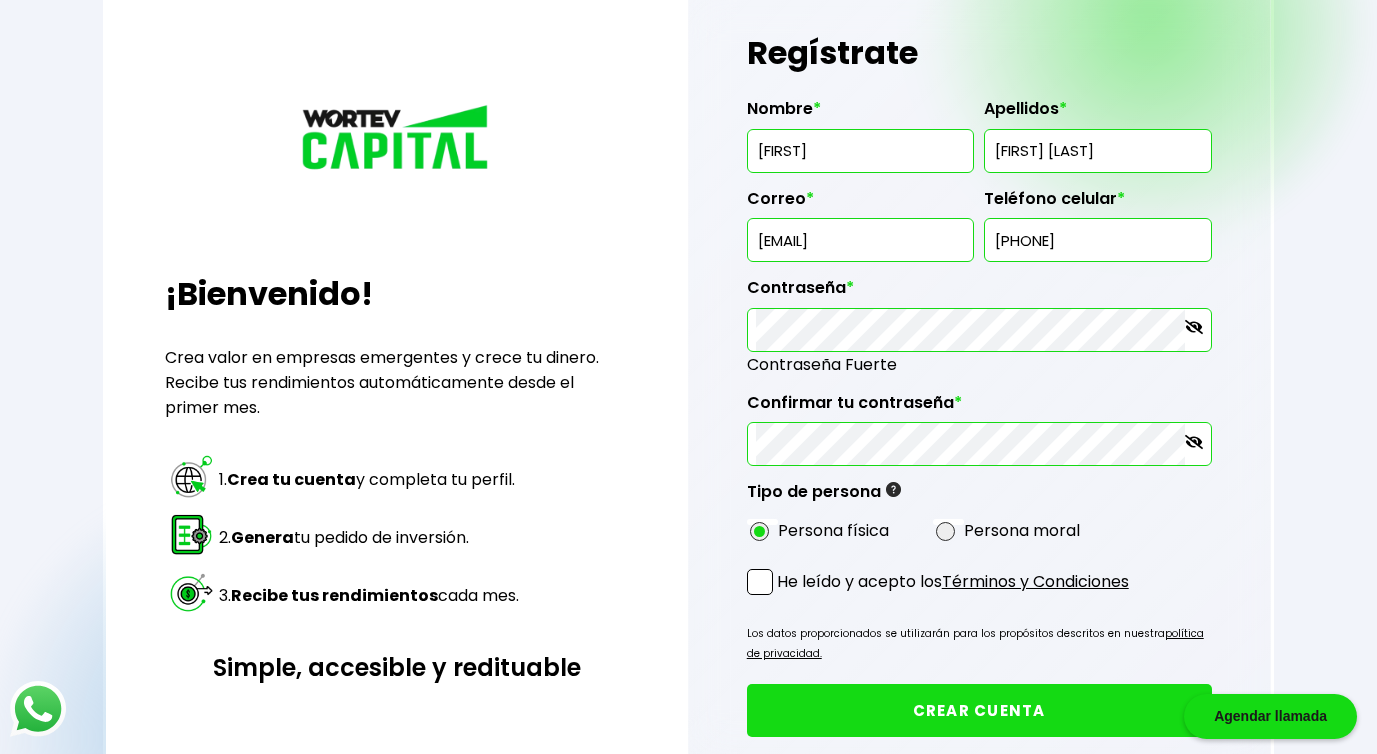 scroll, scrollTop: 128, scrollLeft: 0, axis: vertical 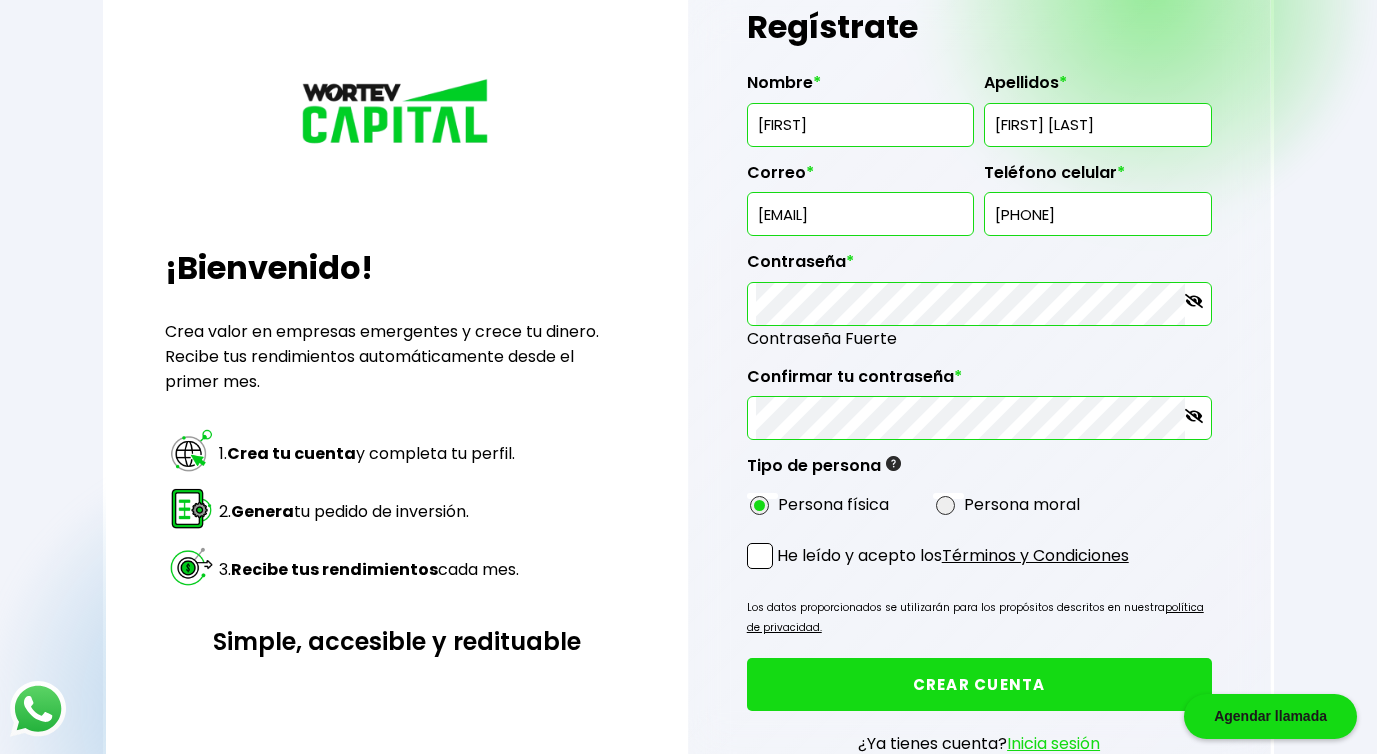 click on "Regístrate Nombre  * ALEJANDRA PAOLA Apellidos * QUIALA BAXIN Correo * paoquiala@gmail.com Teléfono celular * 2281229031 Contraseña *    Contraseña Fuerte Confirmar tu contraseña * Tipo de persona  Persona Física   Individuo que realiza cualquier actividad económica (vendedor, comerciante, empleado, profesionista, etc..) el cual tiene derechos y obligaciones, la persona física NO emite facturas para estos fines, únicamente recibe una constancia de retención de impuestos por parte de WORTEV CAPITAL. Persona Moral  Sociedad conformada por personas físicas o empresas que se unen para la realización de un objetivo social que puede ser con o sin fines de lucro (SA de CV, SAPI de CV, S de RL, entre otras). La persona moral SI emite una factura para estos fines la cual es el soporte para los rendimientos recibidos de parte de  WORTEV CAPITAL. Persona física Persona moral He leído y acepto los  Términos y Condiciones Los datos proporcionados se utilizarán para los propósitos descritos en nuestra" at bounding box center [979, 392] 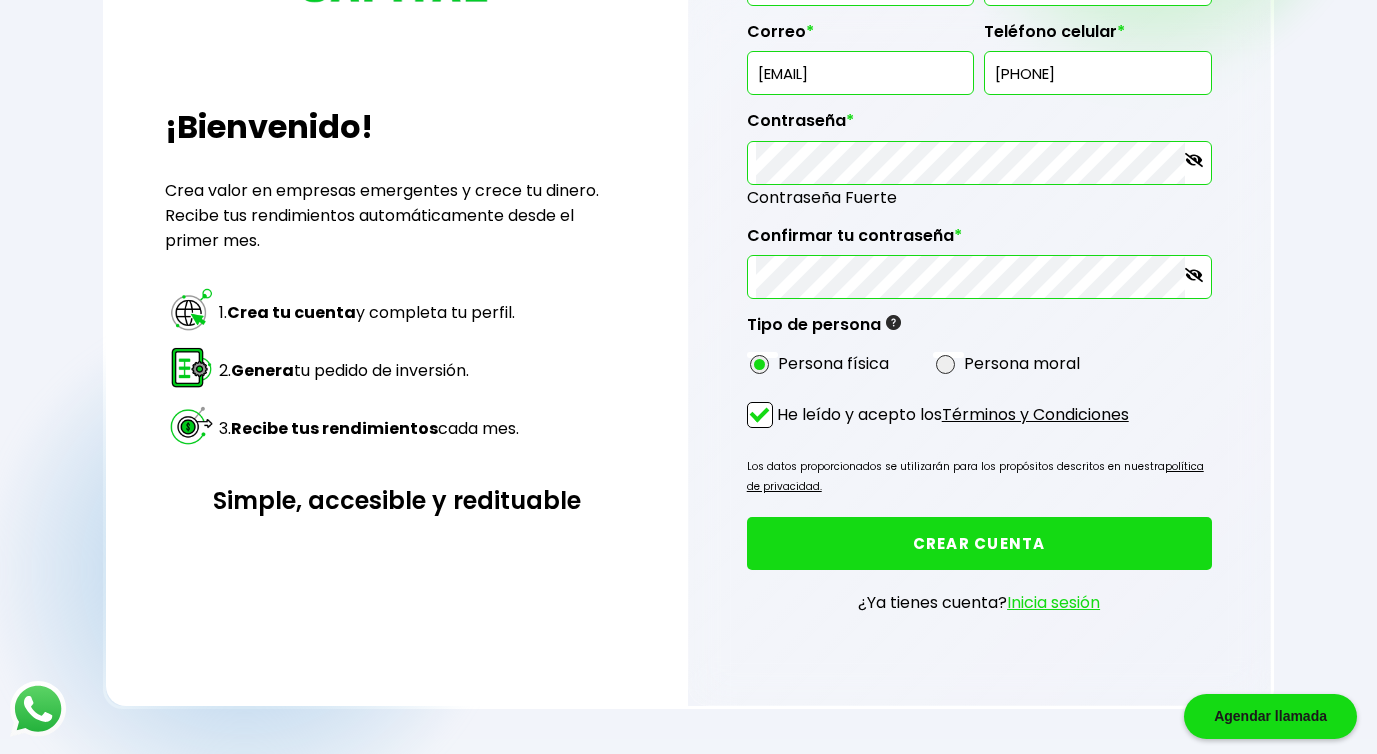 scroll, scrollTop: 271, scrollLeft: 0, axis: vertical 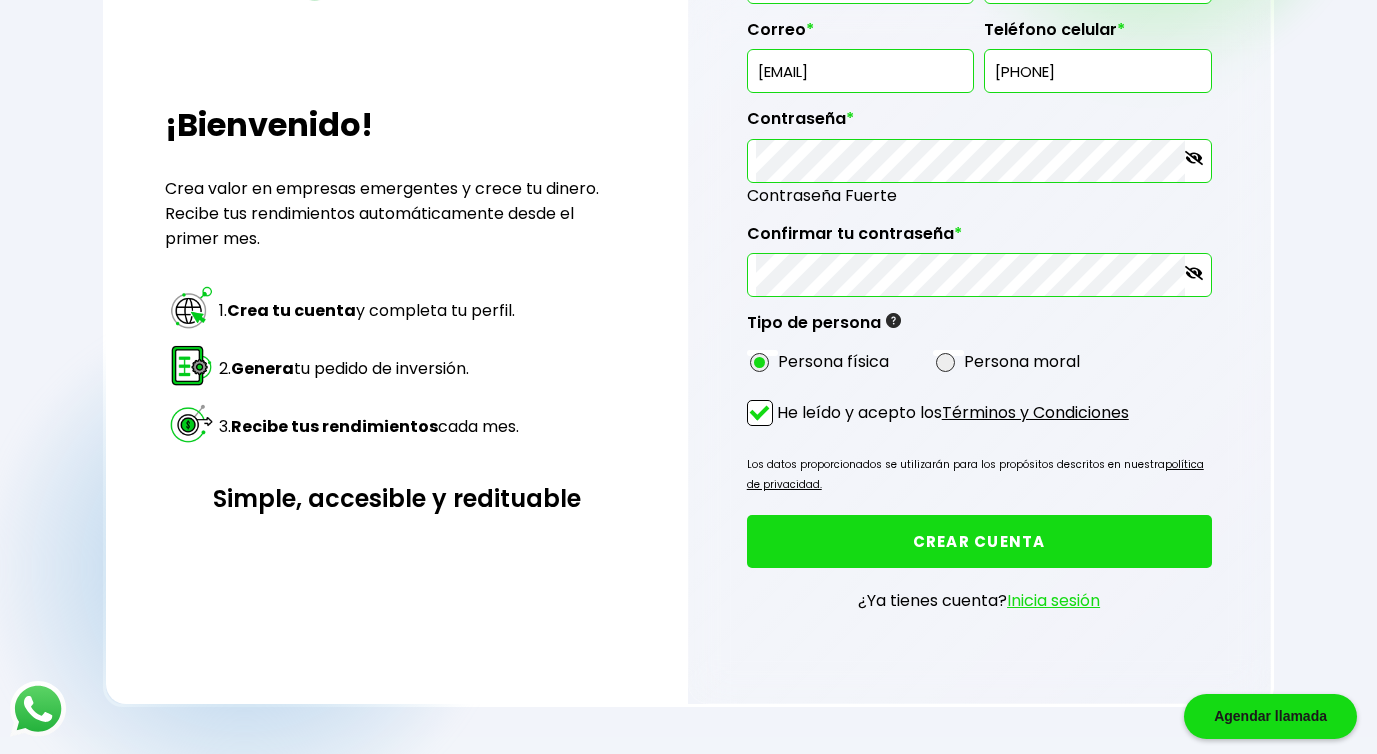 click on "CREAR CUENTA" at bounding box center (979, 541) 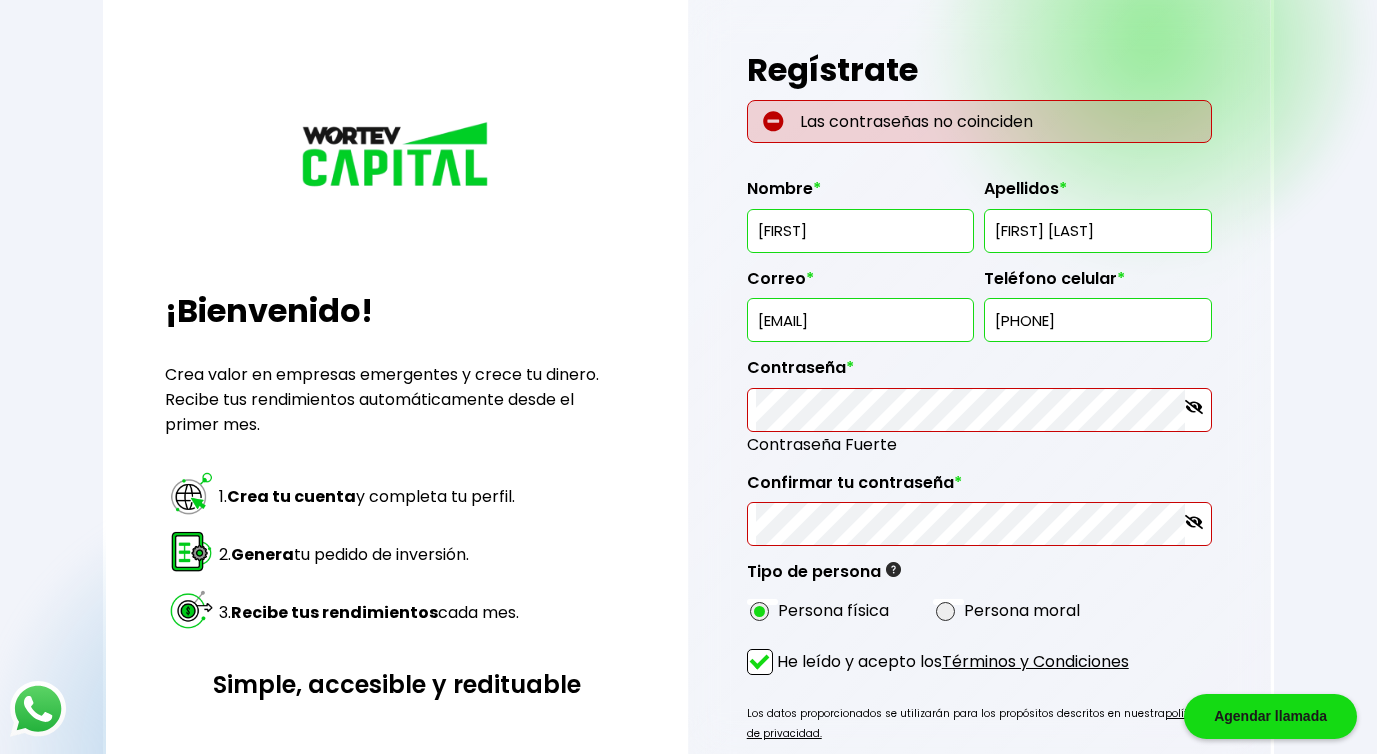 scroll, scrollTop: 86, scrollLeft: 0, axis: vertical 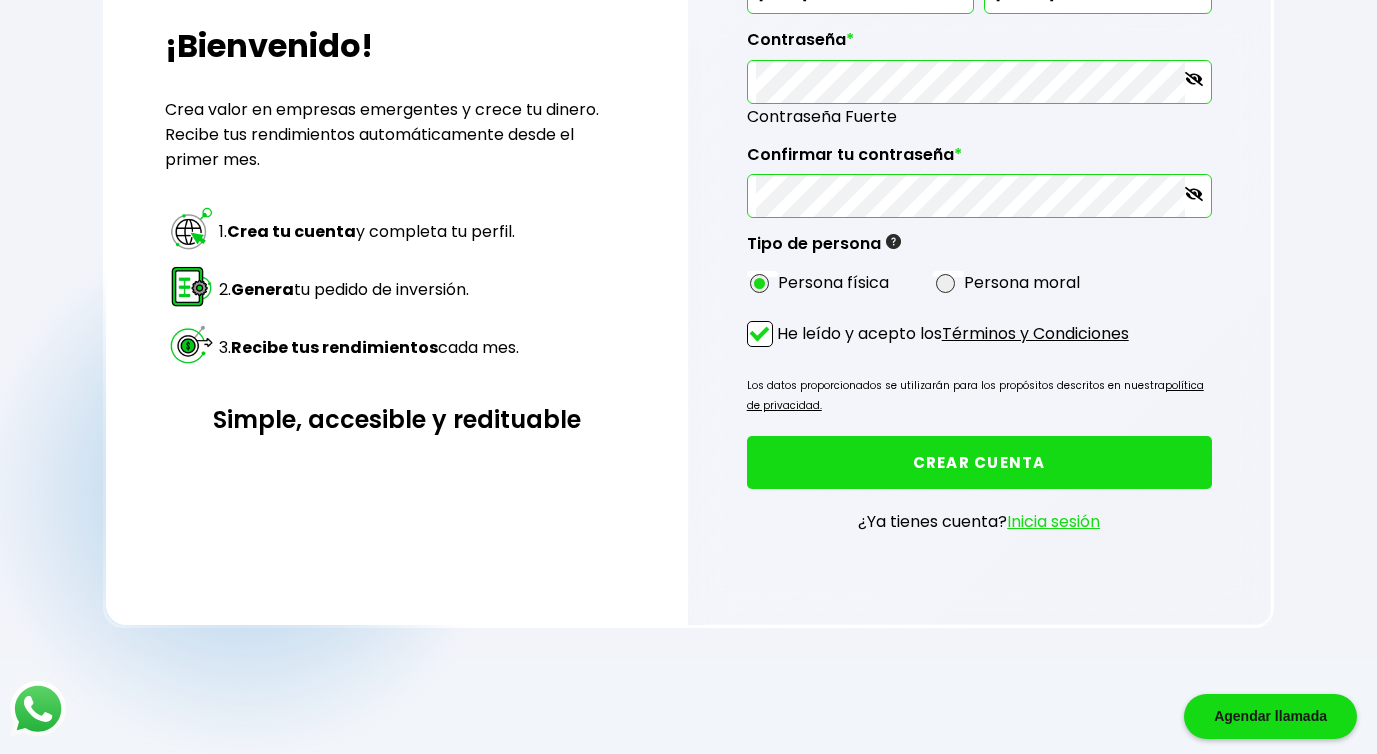 click on "CREAR CUENTA" at bounding box center (979, 462) 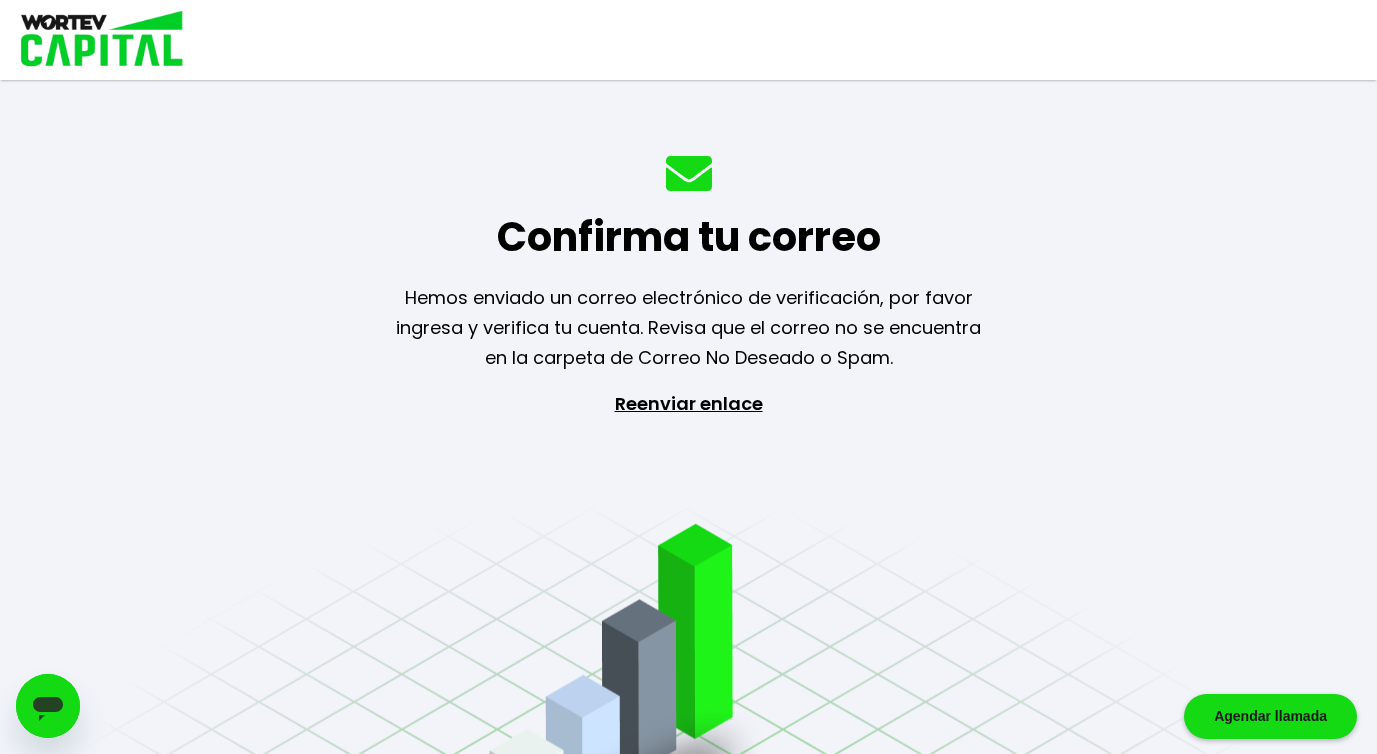scroll, scrollTop: 0, scrollLeft: 0, axis: both 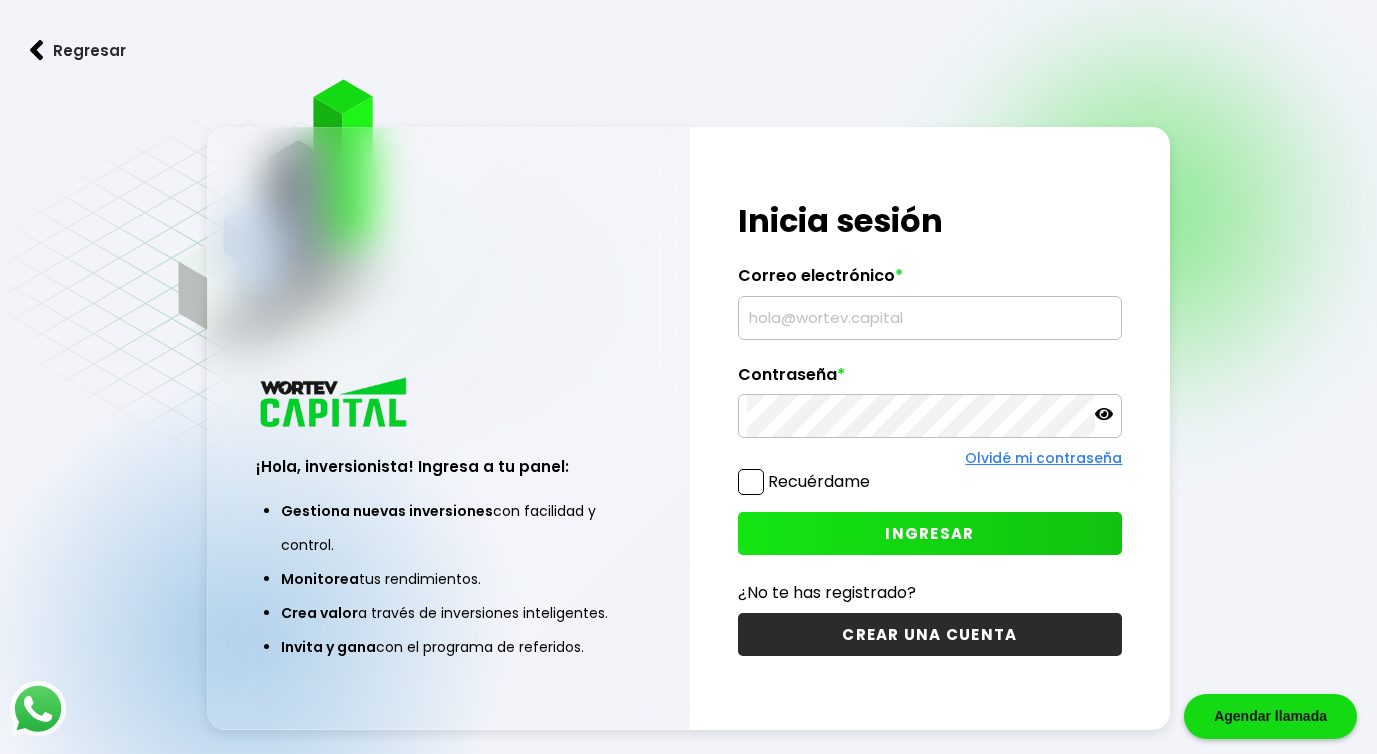 type on "[EMAIL]" 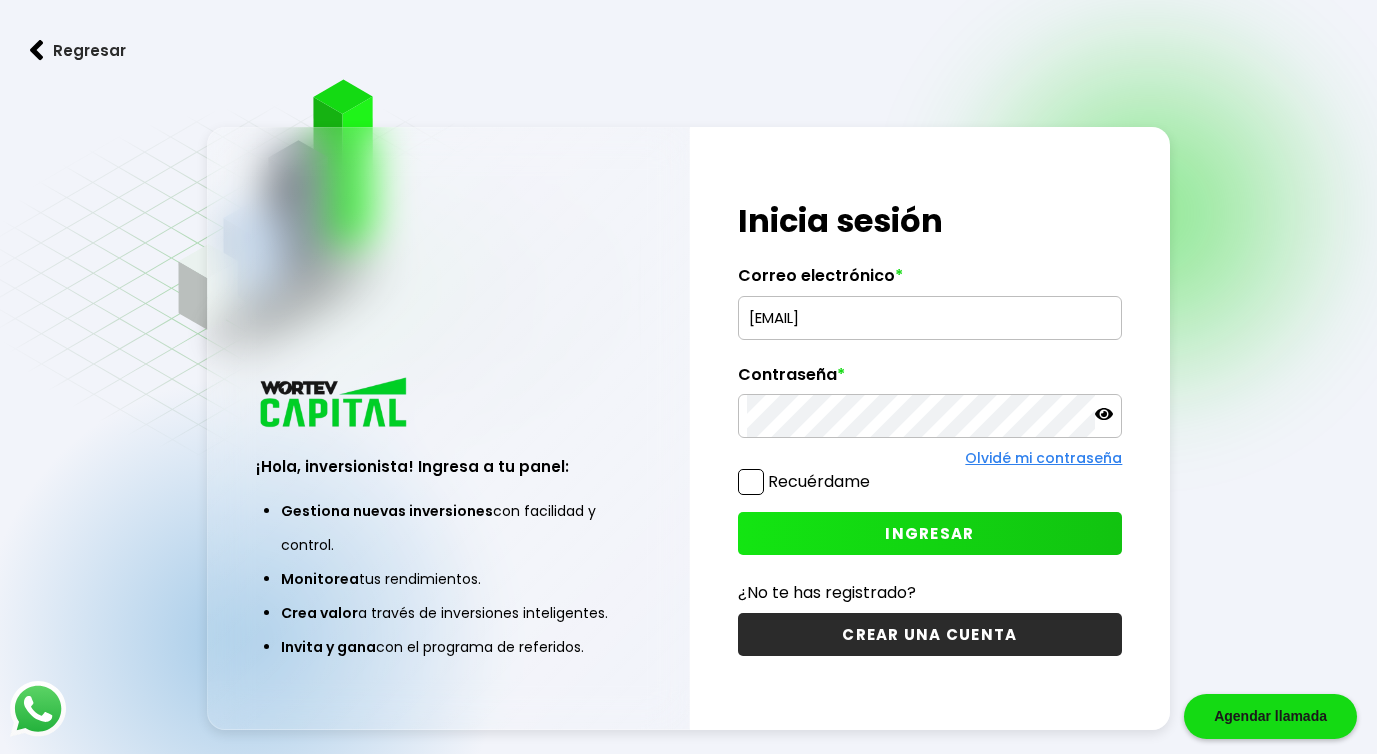 click 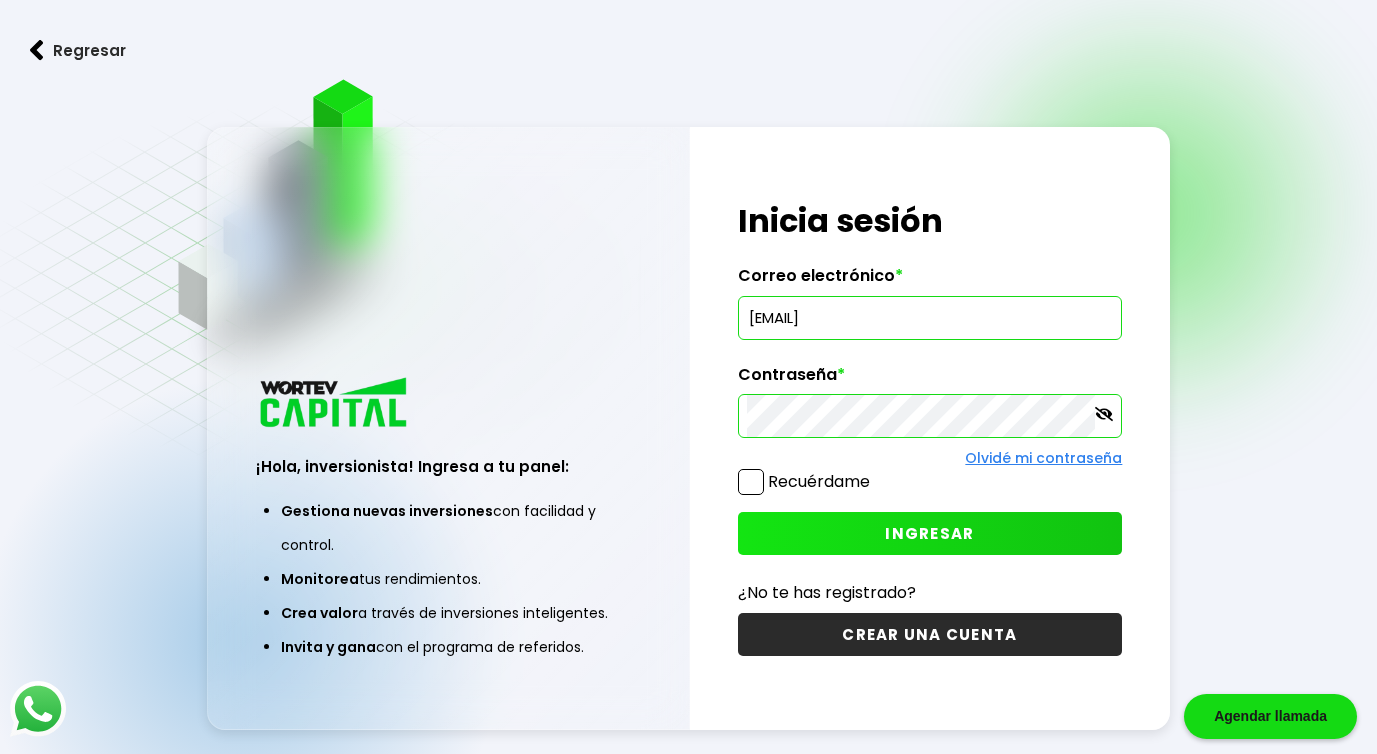 click on "INGRESAR" at bounding box center (929, 533) 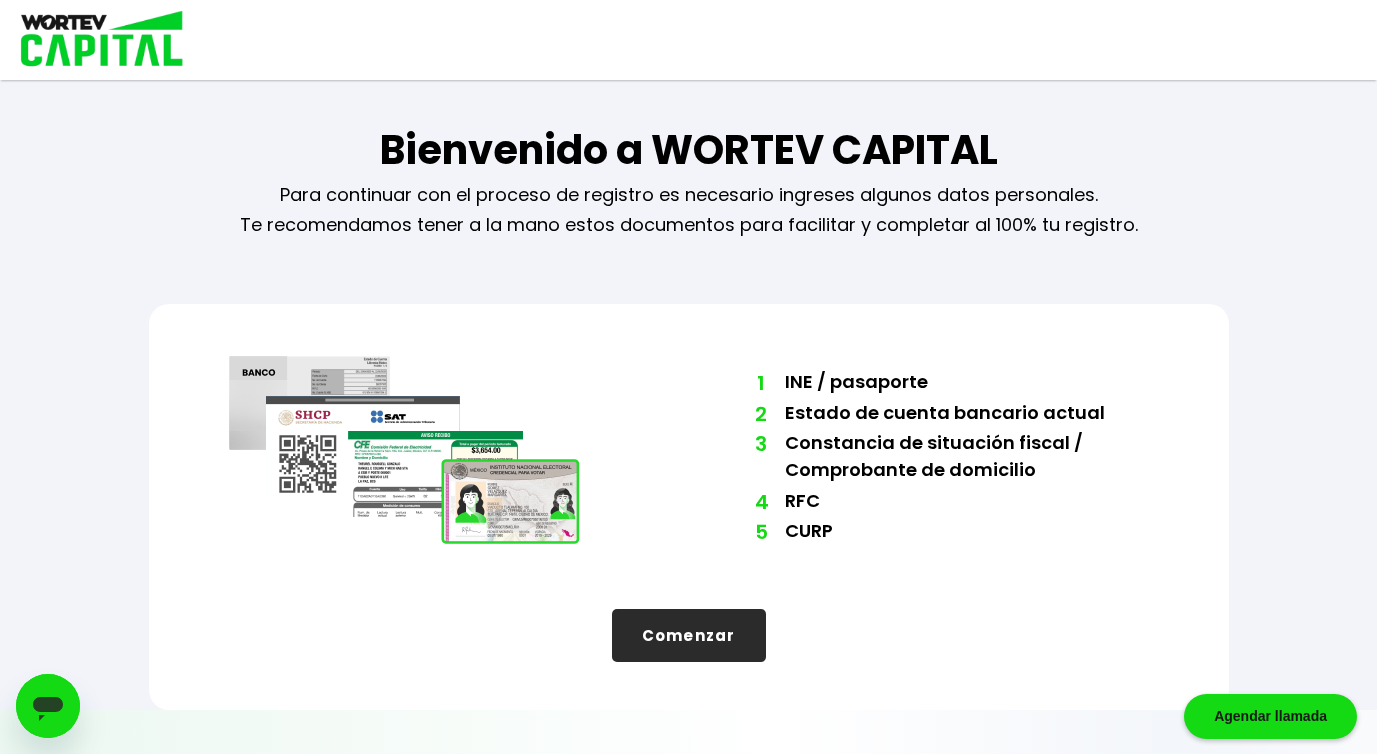 click on "Comenzar" at bounding box center [689, 635] 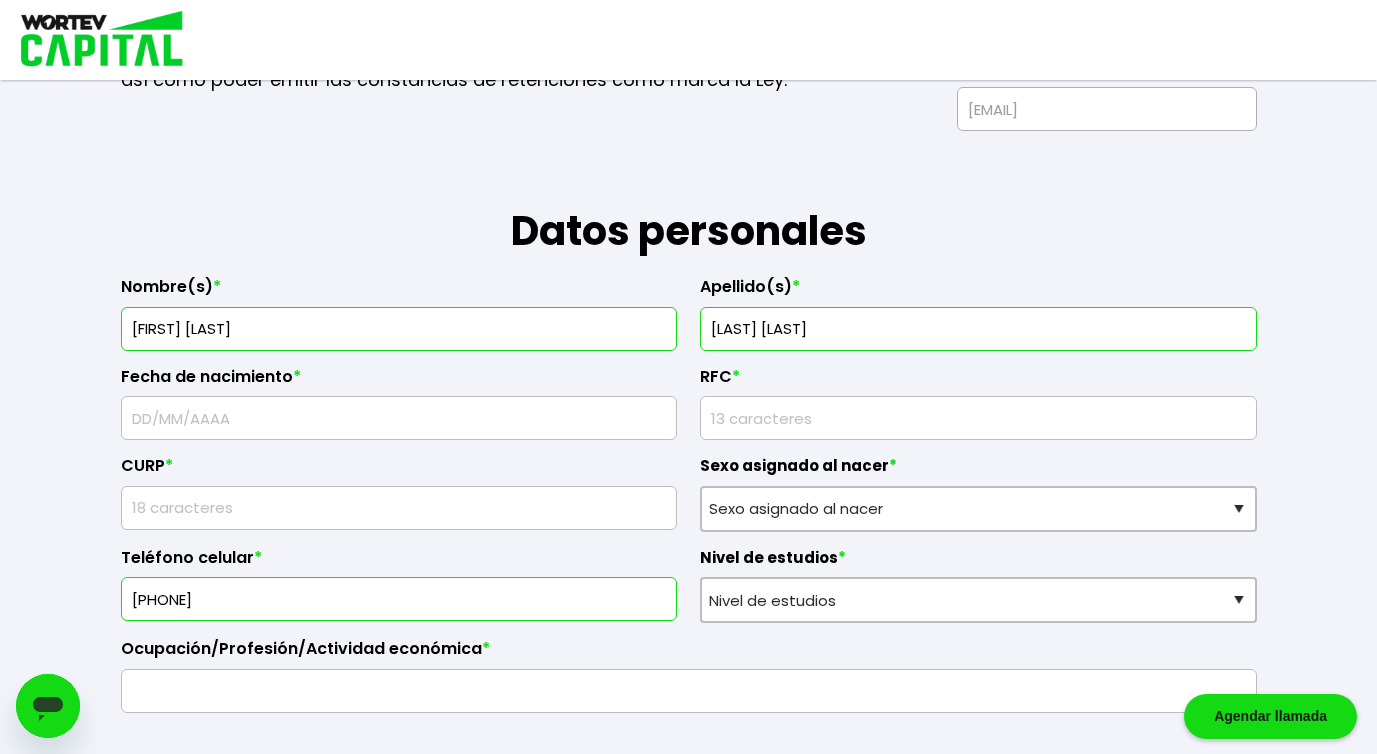 scroll, scrollTop: 192, scrollLeft: 0, axis: vertical 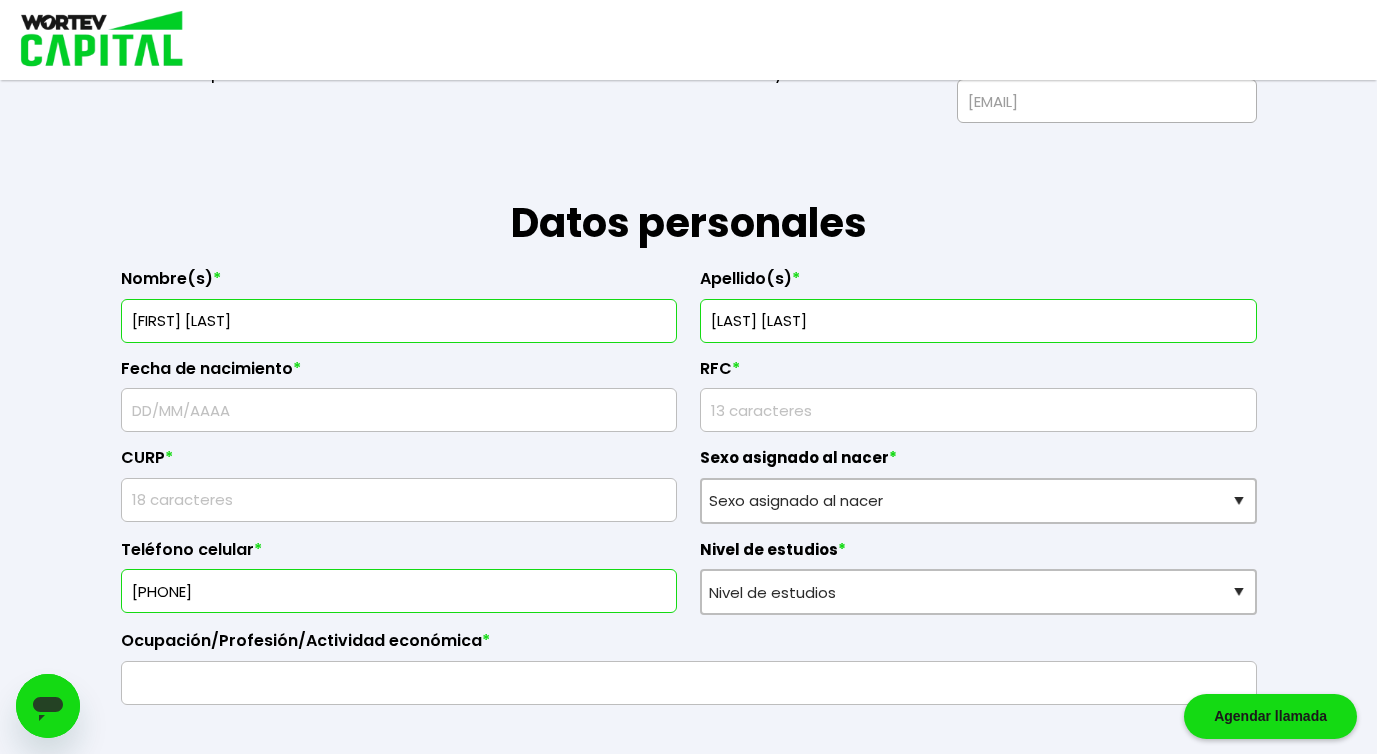 click at bounding box center [399, 410] 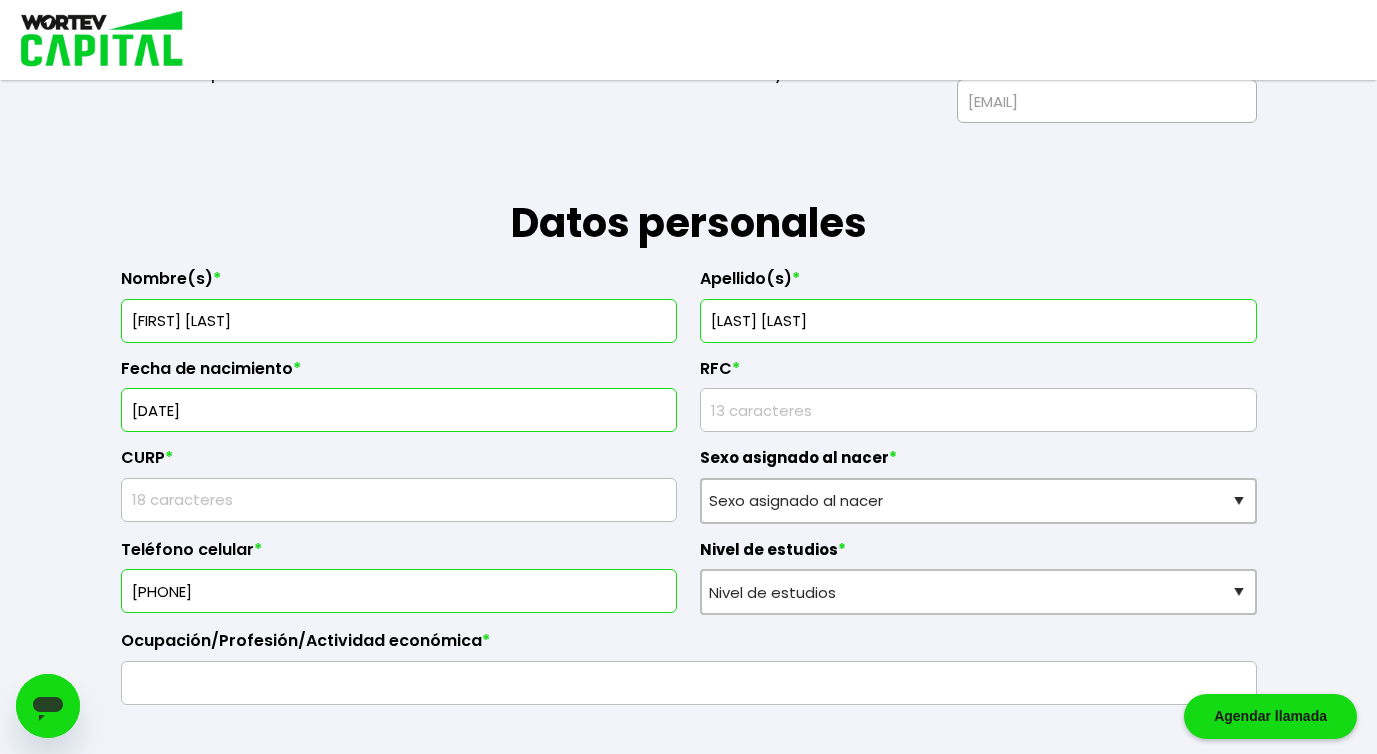 type on "[DATE]" 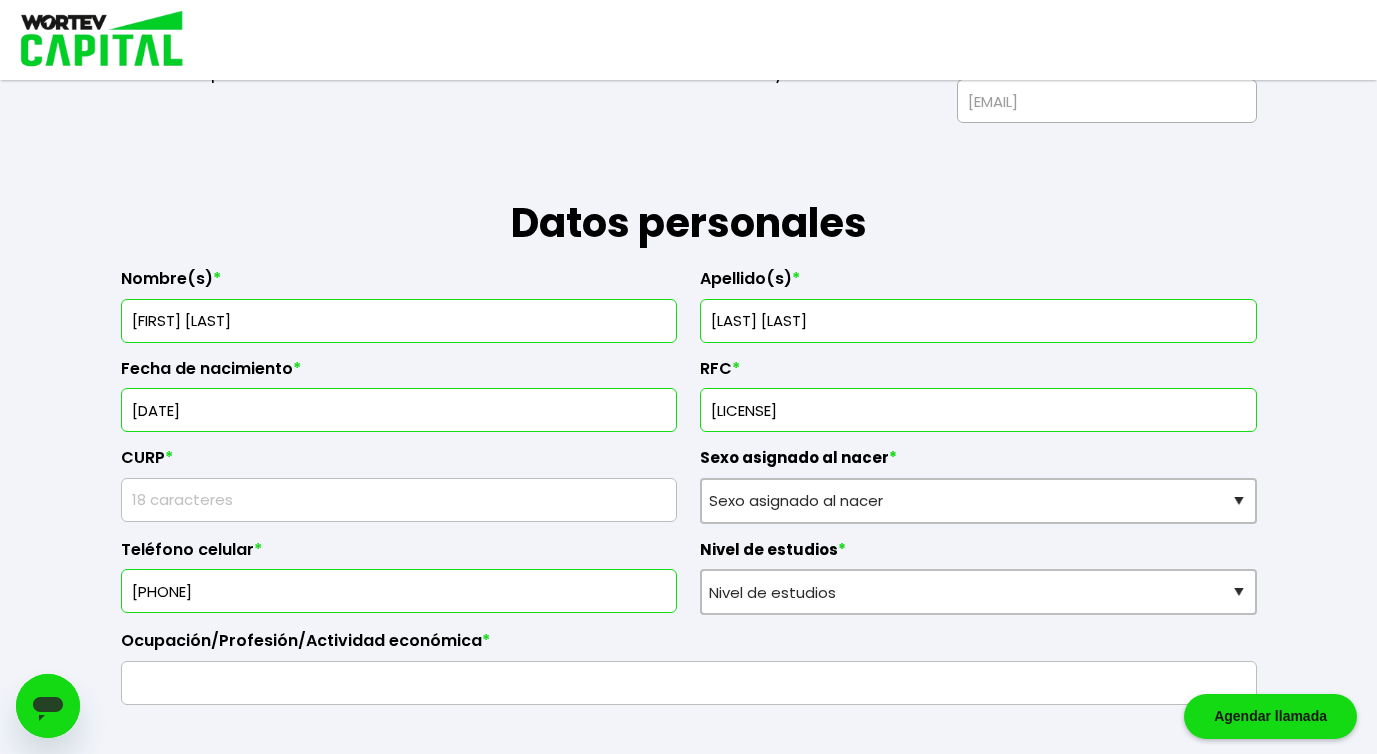 type on "[LICENSE]" 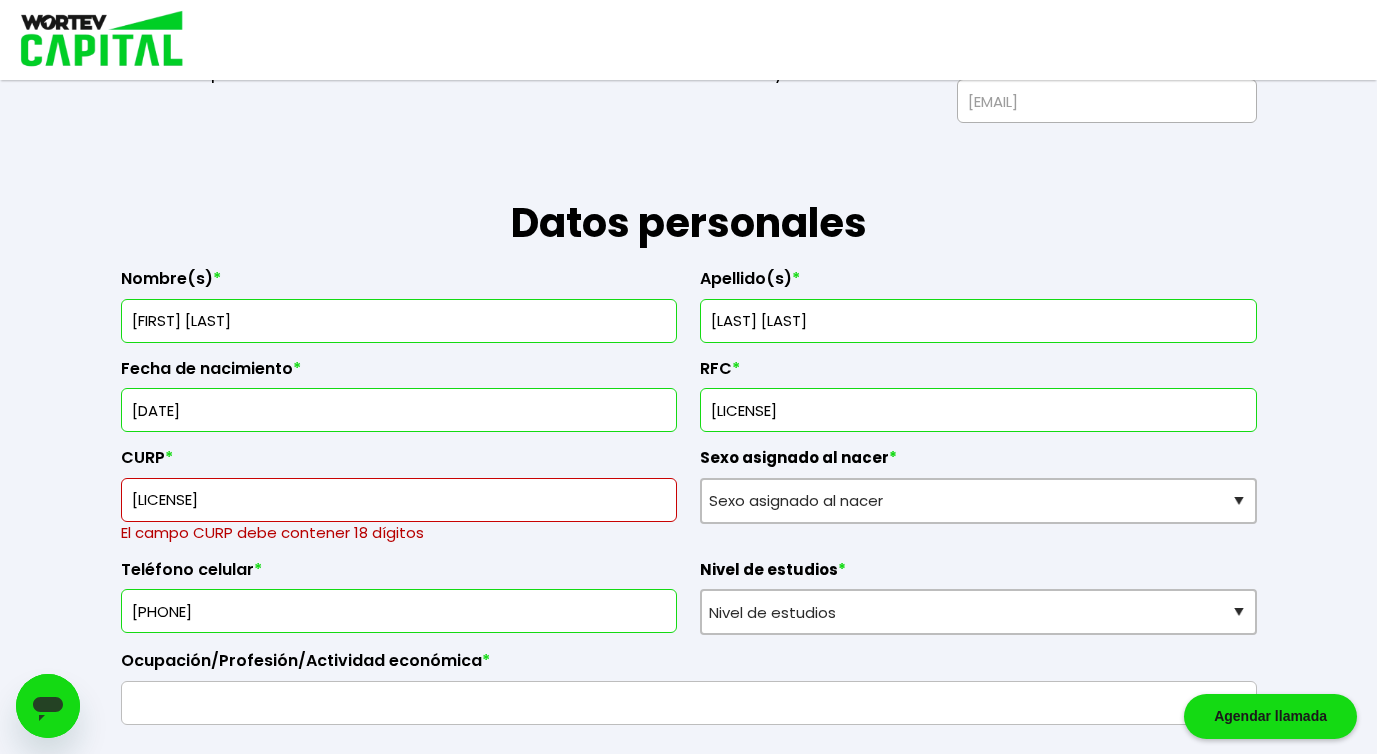 drag, startPoint x: 323, startPoint y: 492, endPoint x: 225, endPoint y: 501, distance: 98.4124 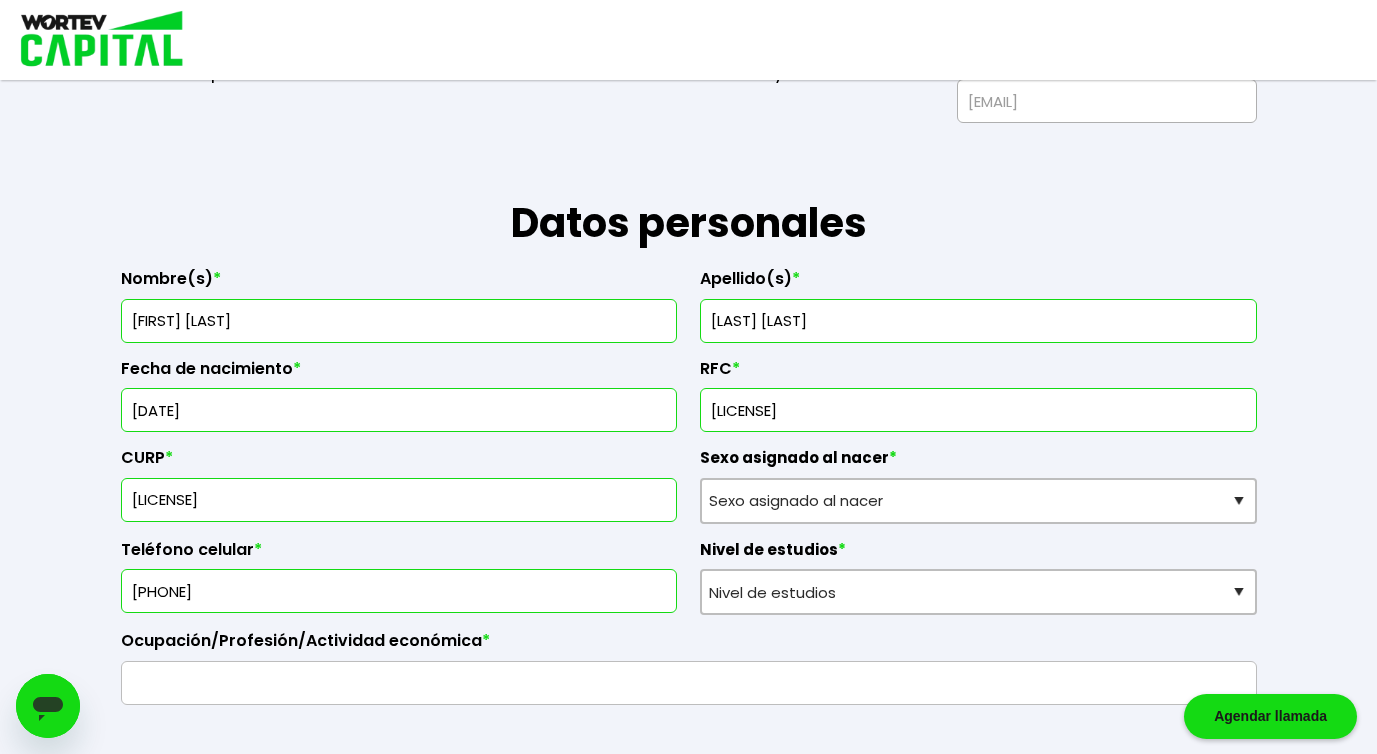 type on "[LICENSE]" 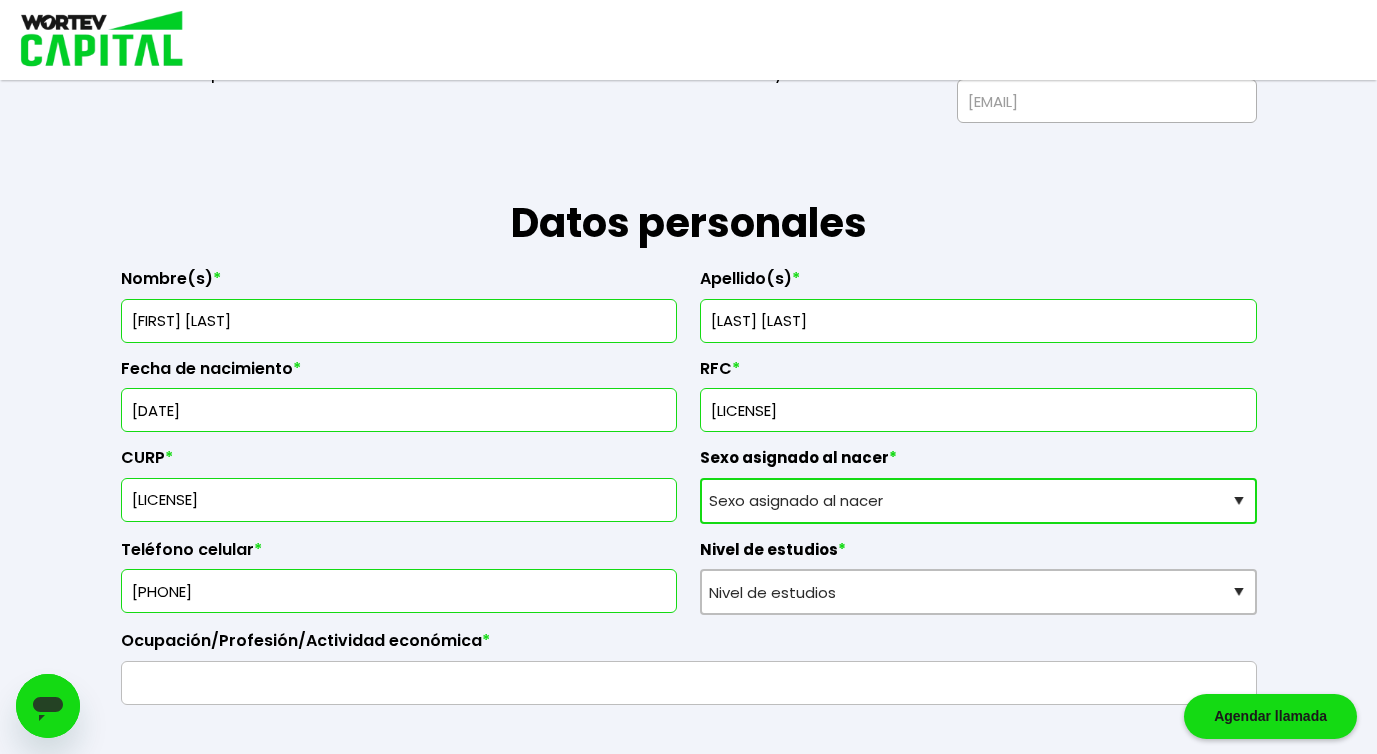 click on "Sexo asignado al nacer Hombre Mujer Prefiero no contestar" at bounding box center (978, 501) 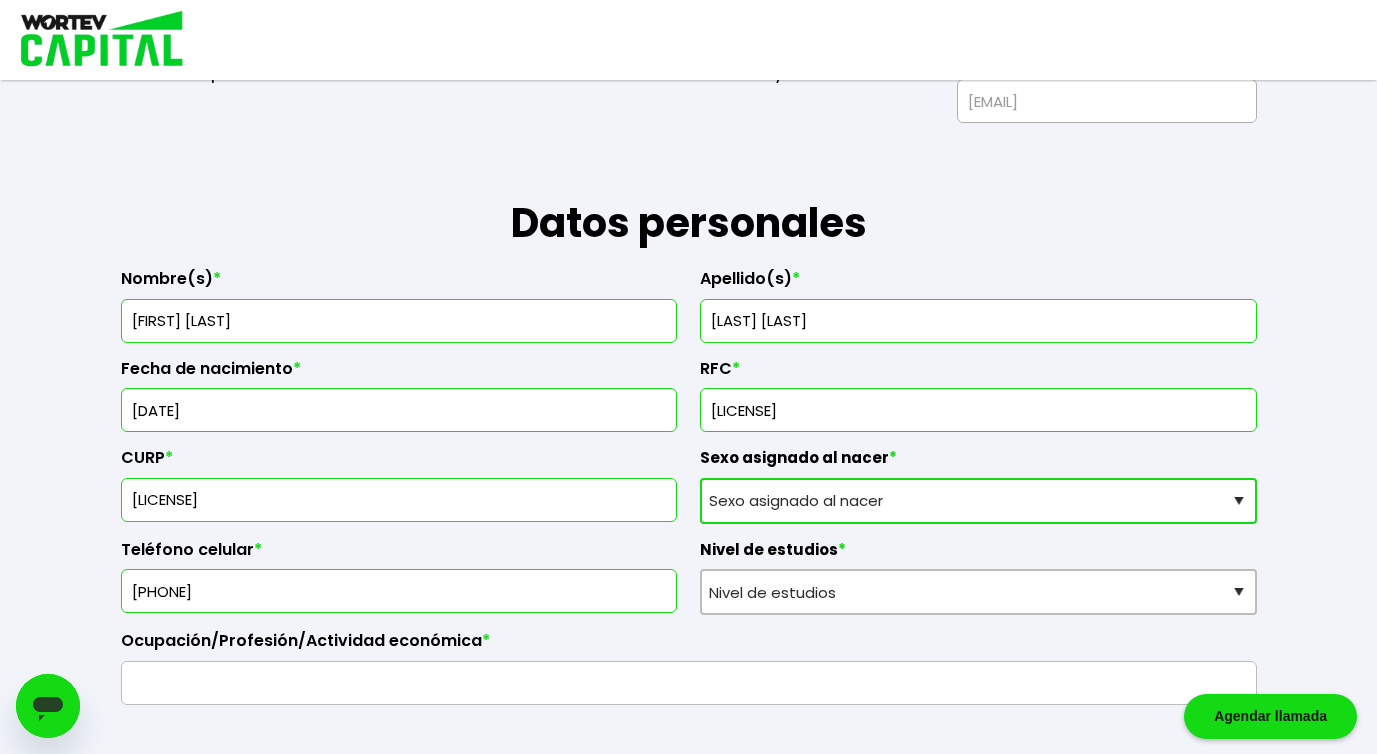 select on "Mujer" 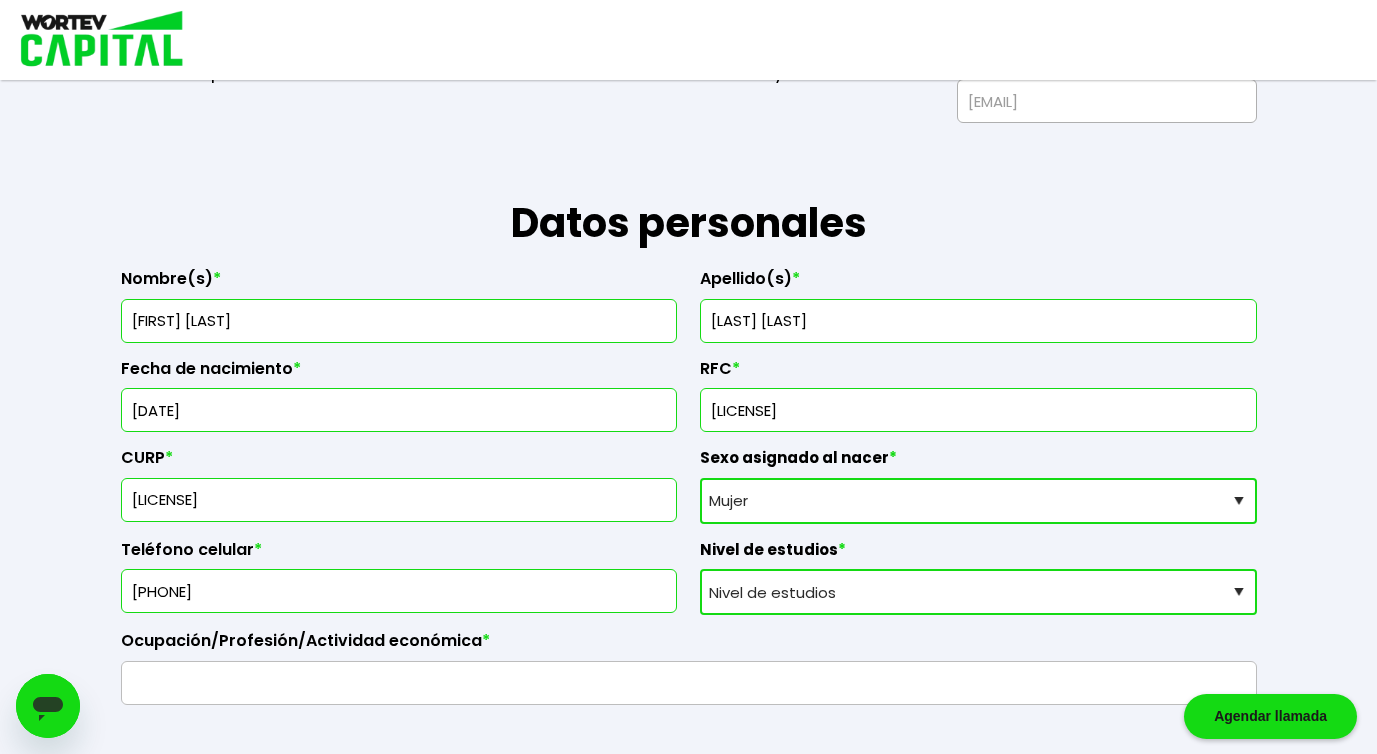 click on "Nivel de estudios Primaria Secundaria Bachillerato Licenciatura Posgrado" at bounding box center (978, 592) 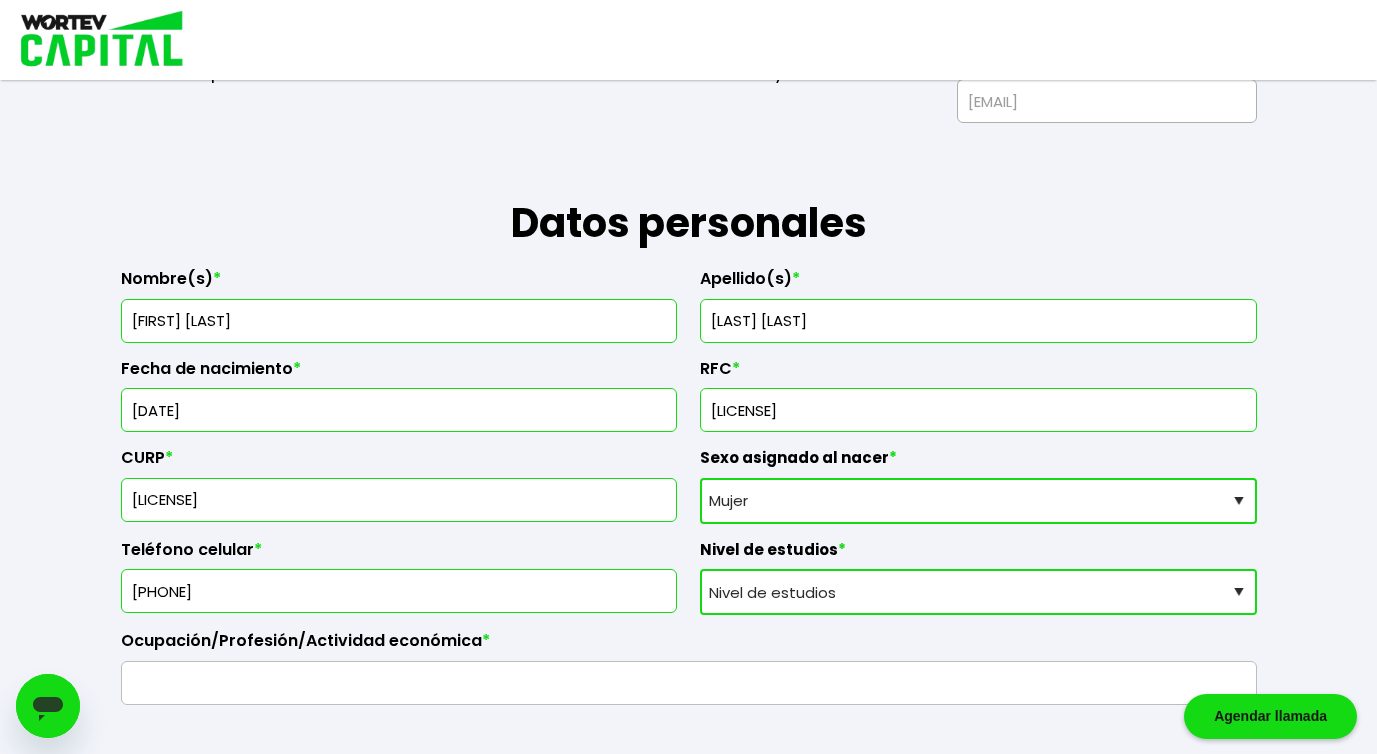 select on "Posgrado" 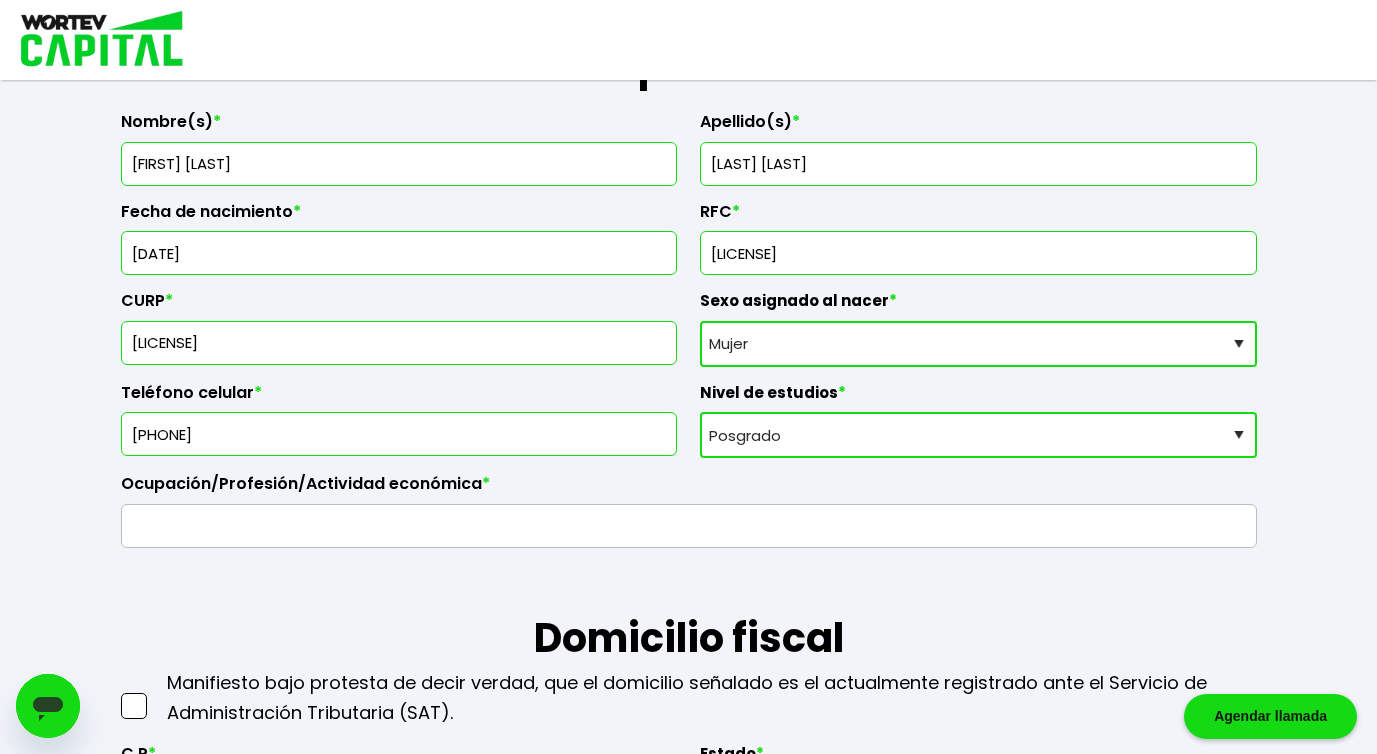 scroll, scrollTop: 352, scrollLeft: 0, axis: vertical 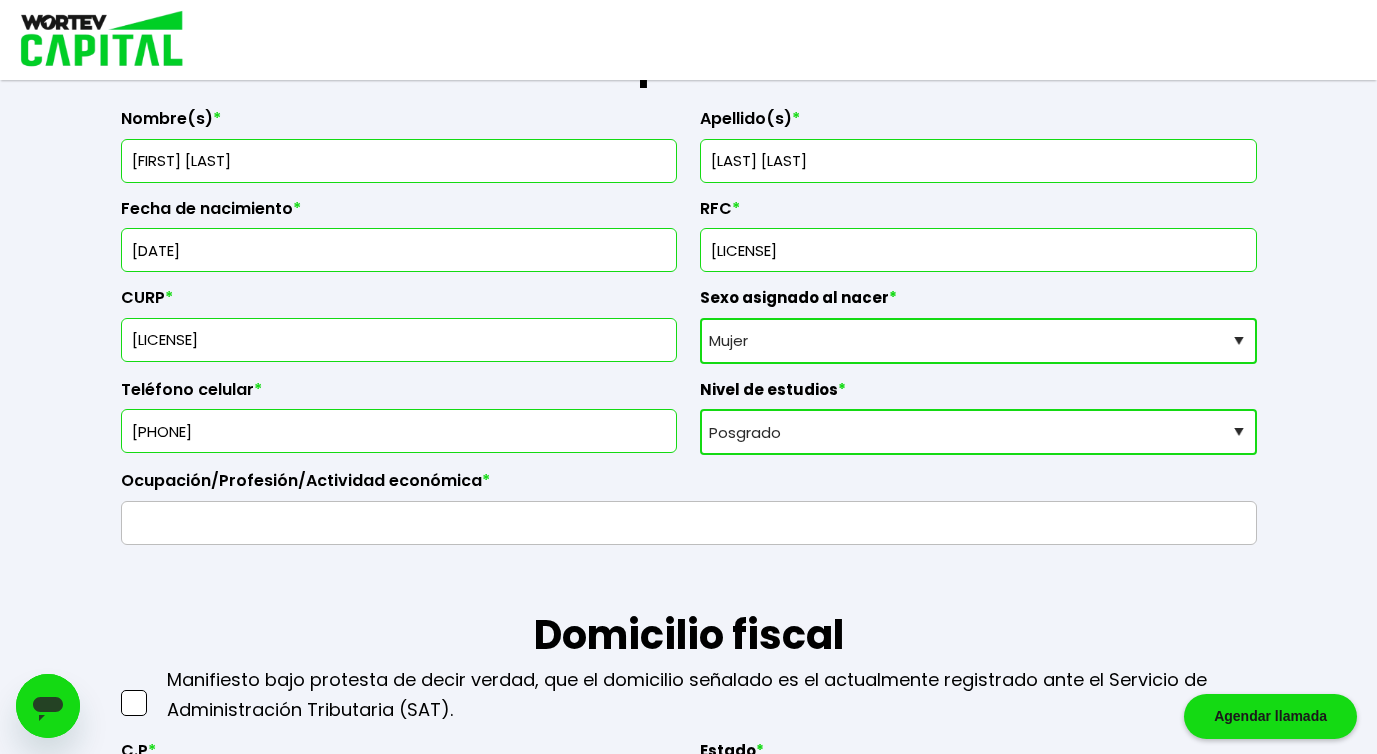 click on "Domicilio fiscal" at bounding box center [689, 605] 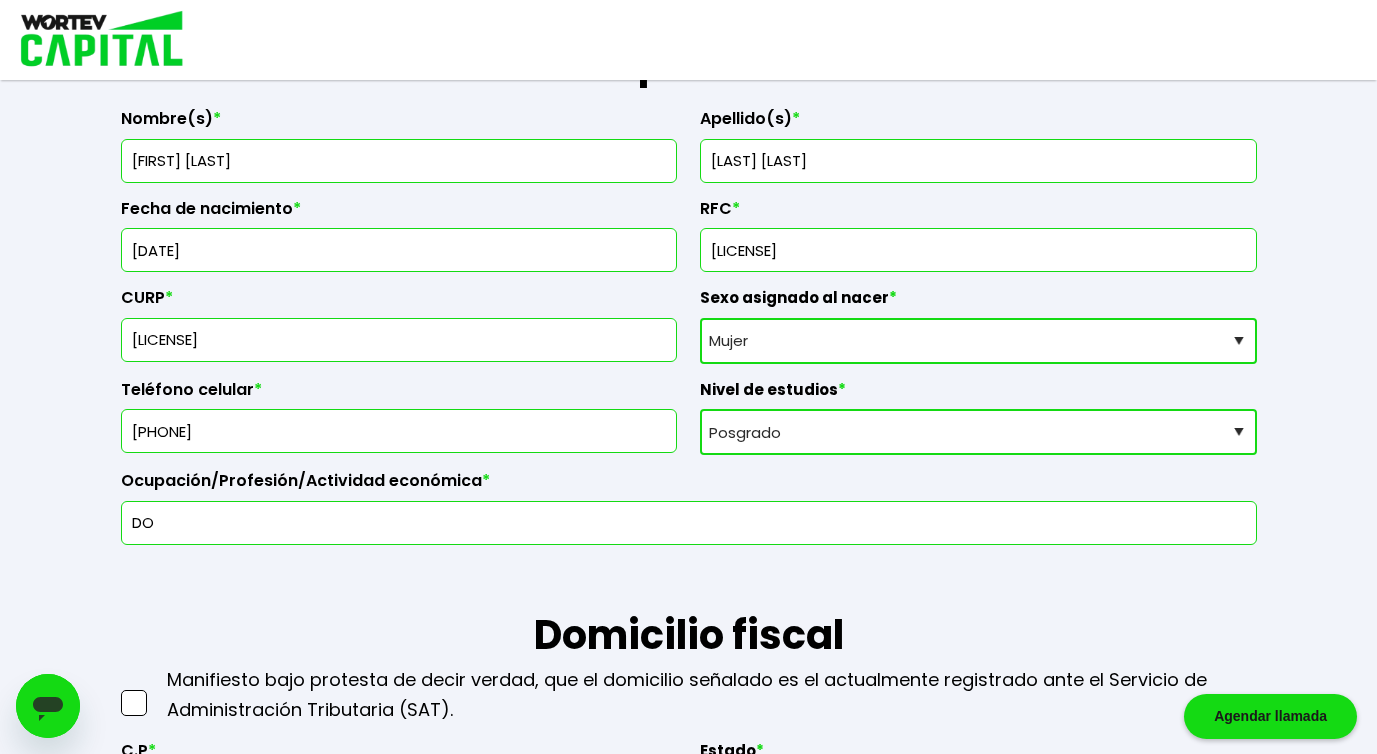 type on "D" 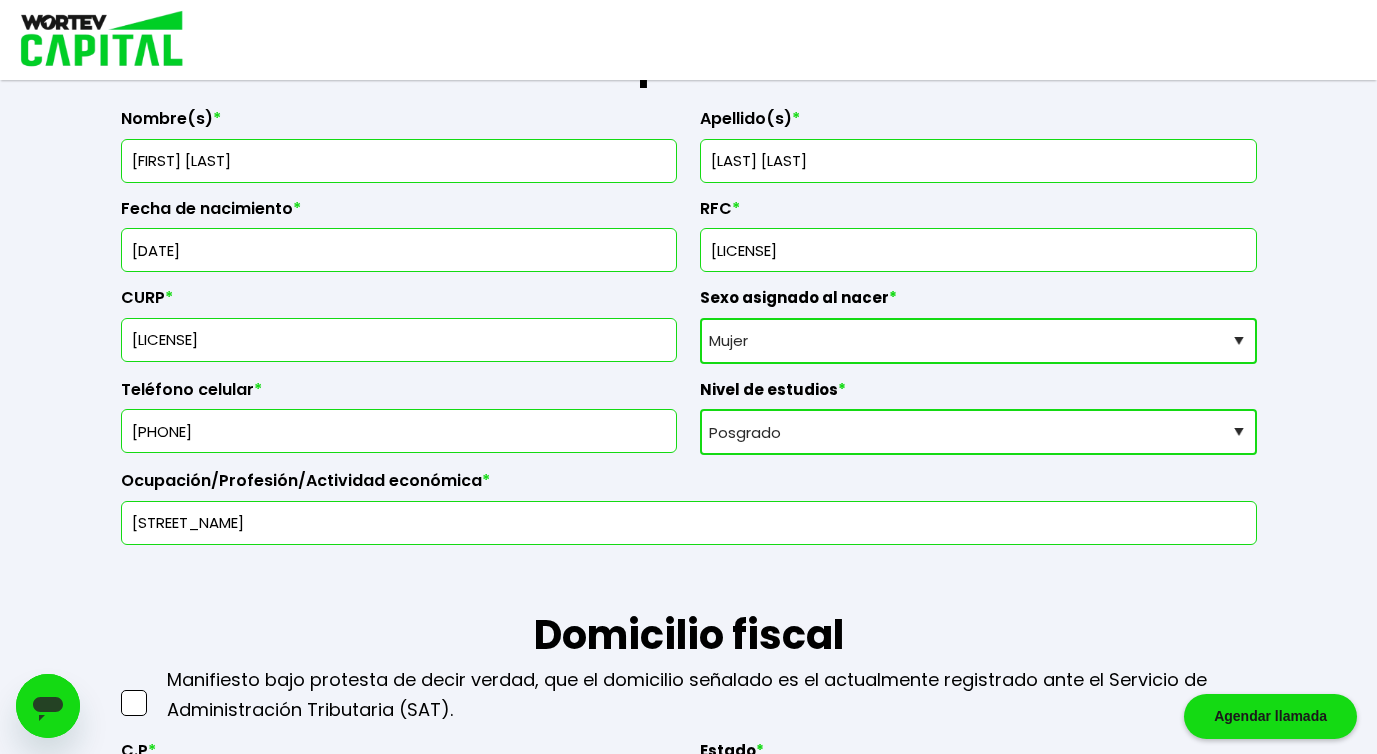 type on "[STREET_NAME]" 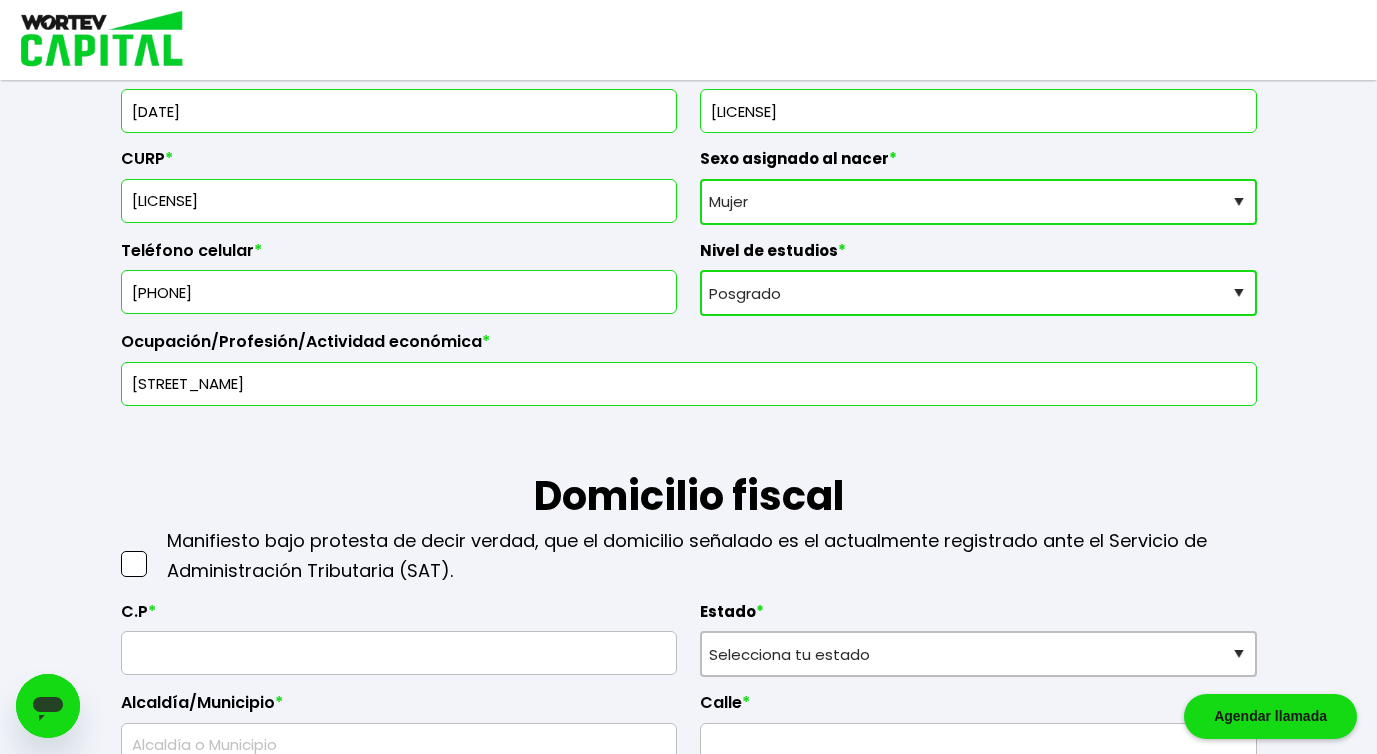 scroll, scrollTop: 494, scrollLeft: 0, axis: vertical 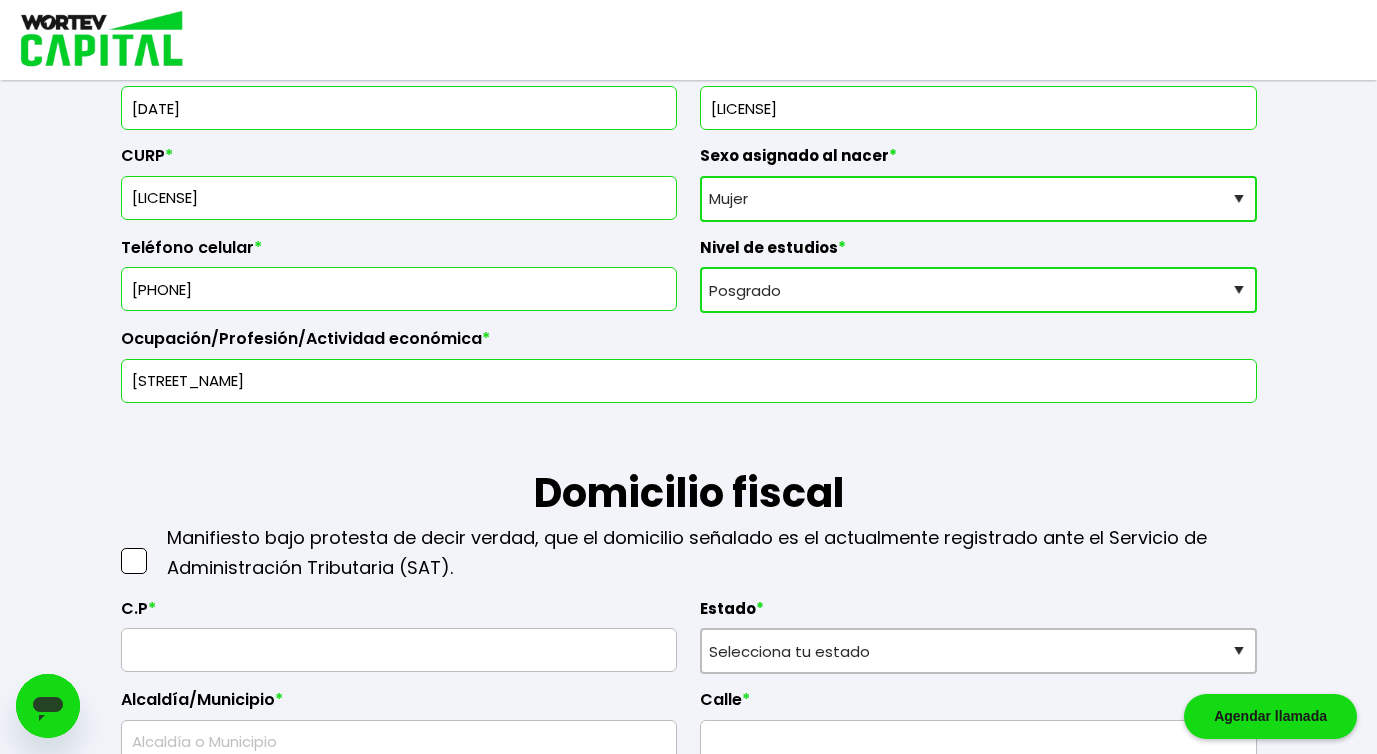 click at bounding box center (134, 561) 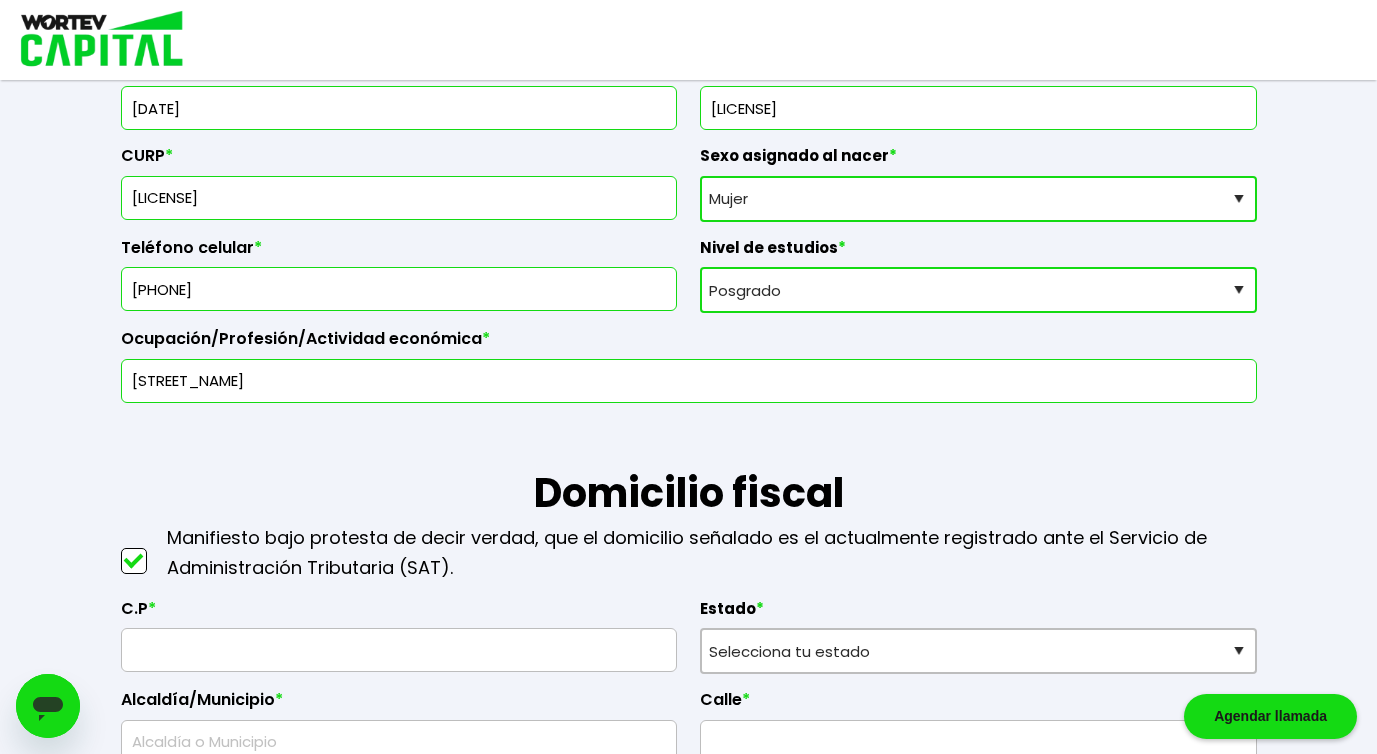 click at bounding box center [399, 650] 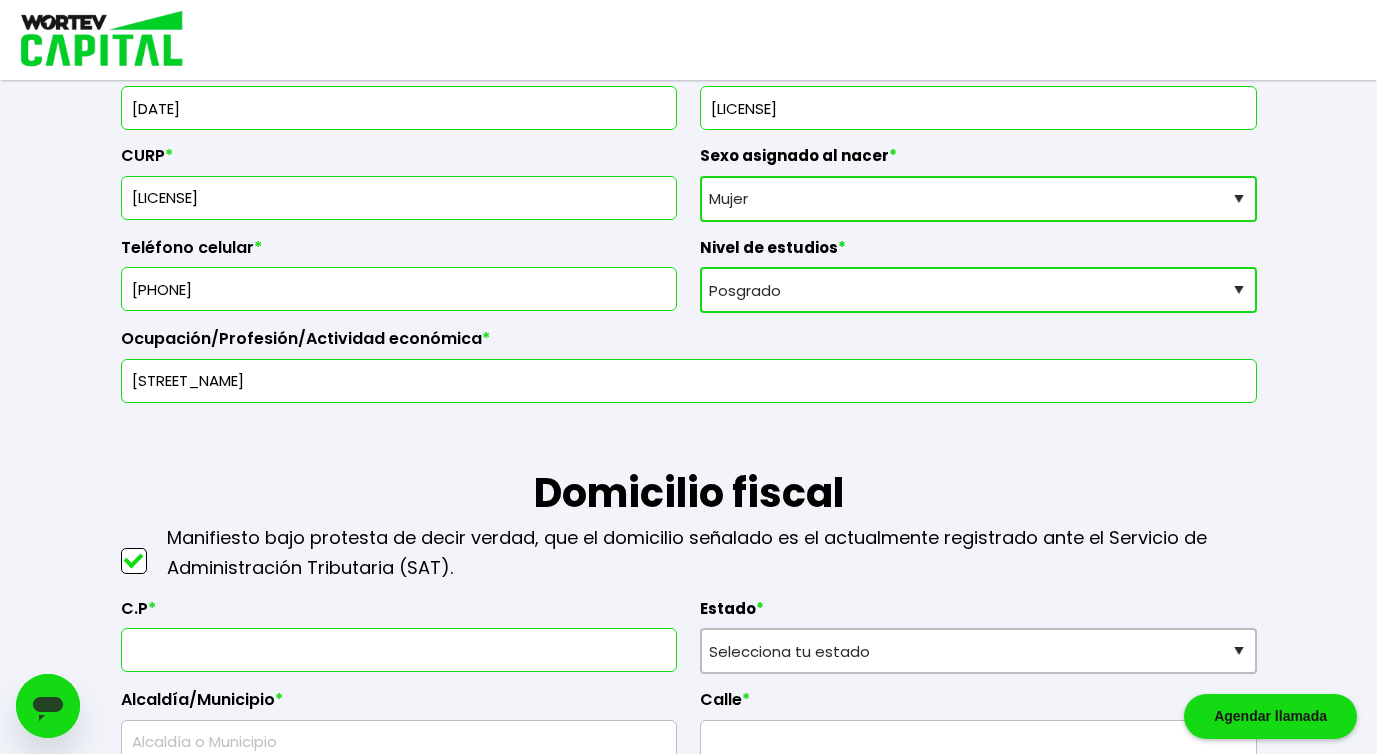 type on "[POSTAL_CODE]" 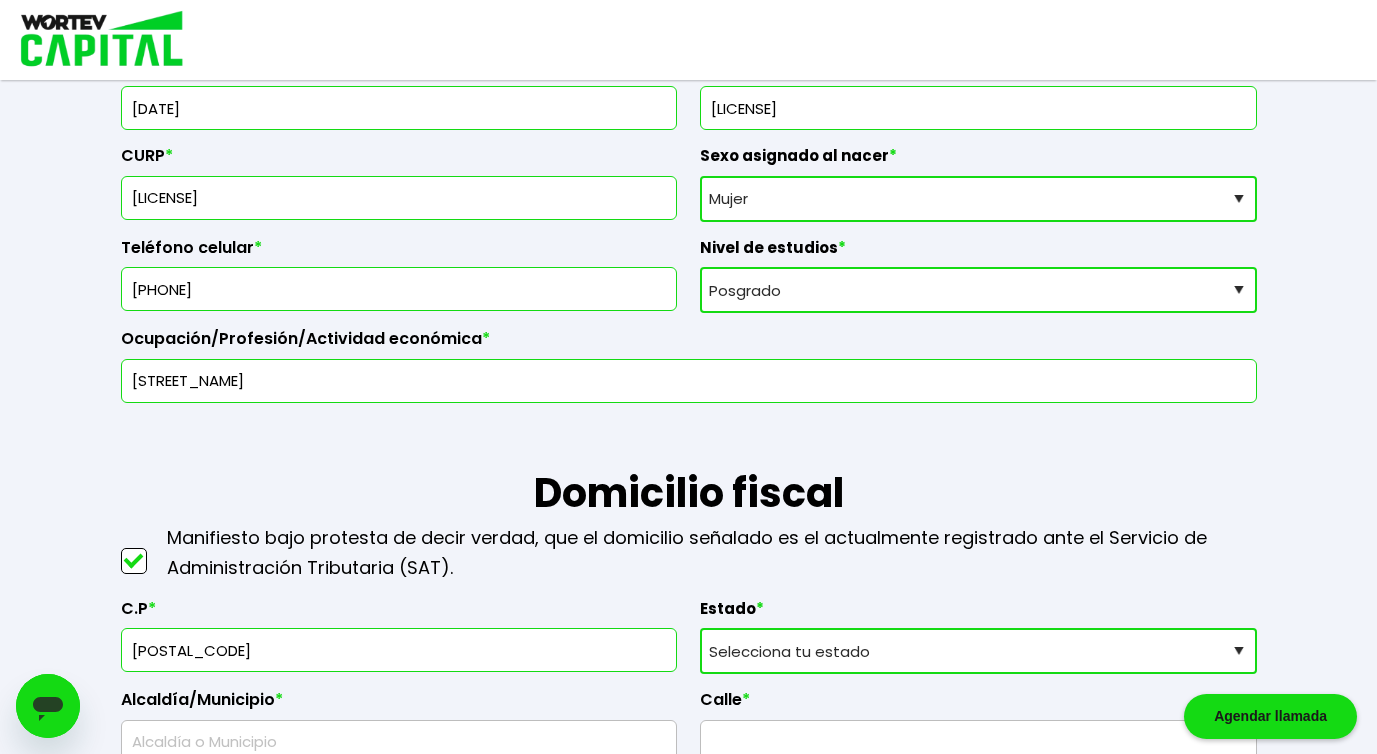select on "VE" 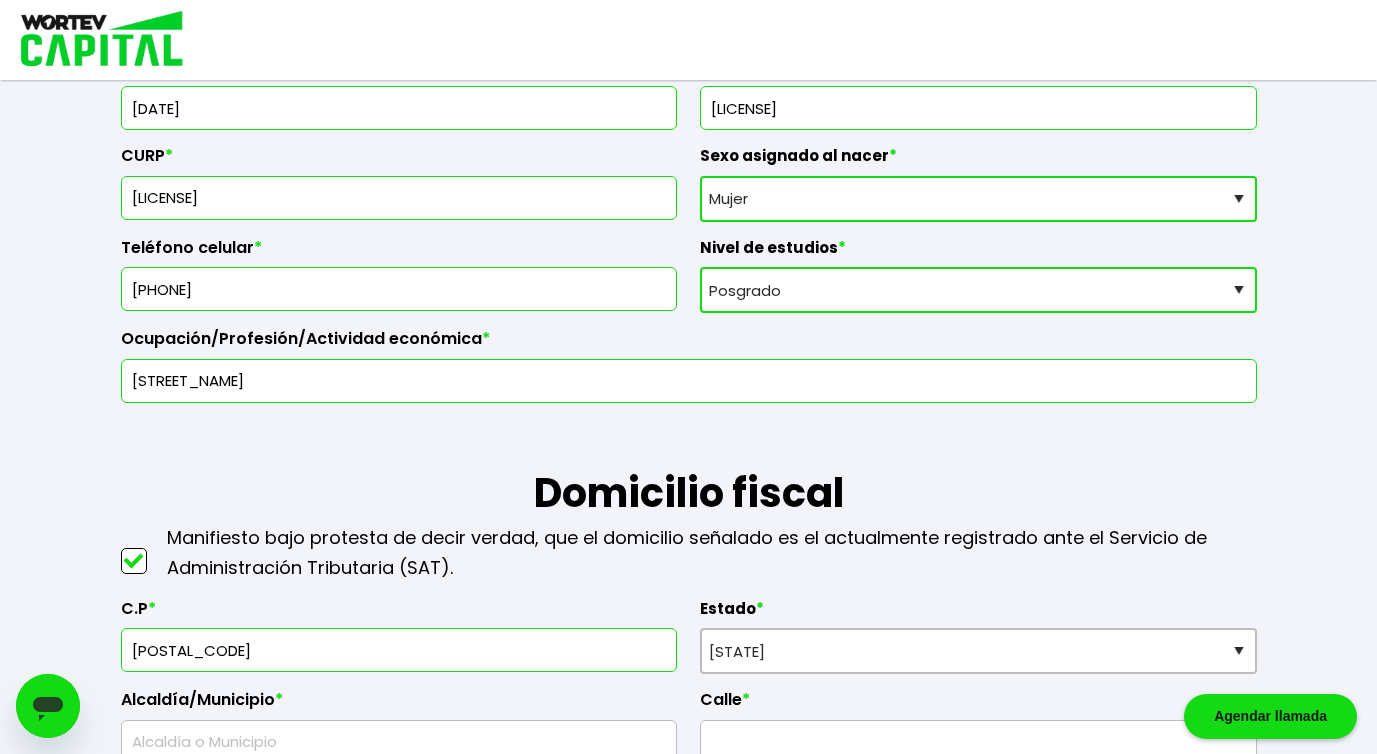 type on "[STREET_NAME]" 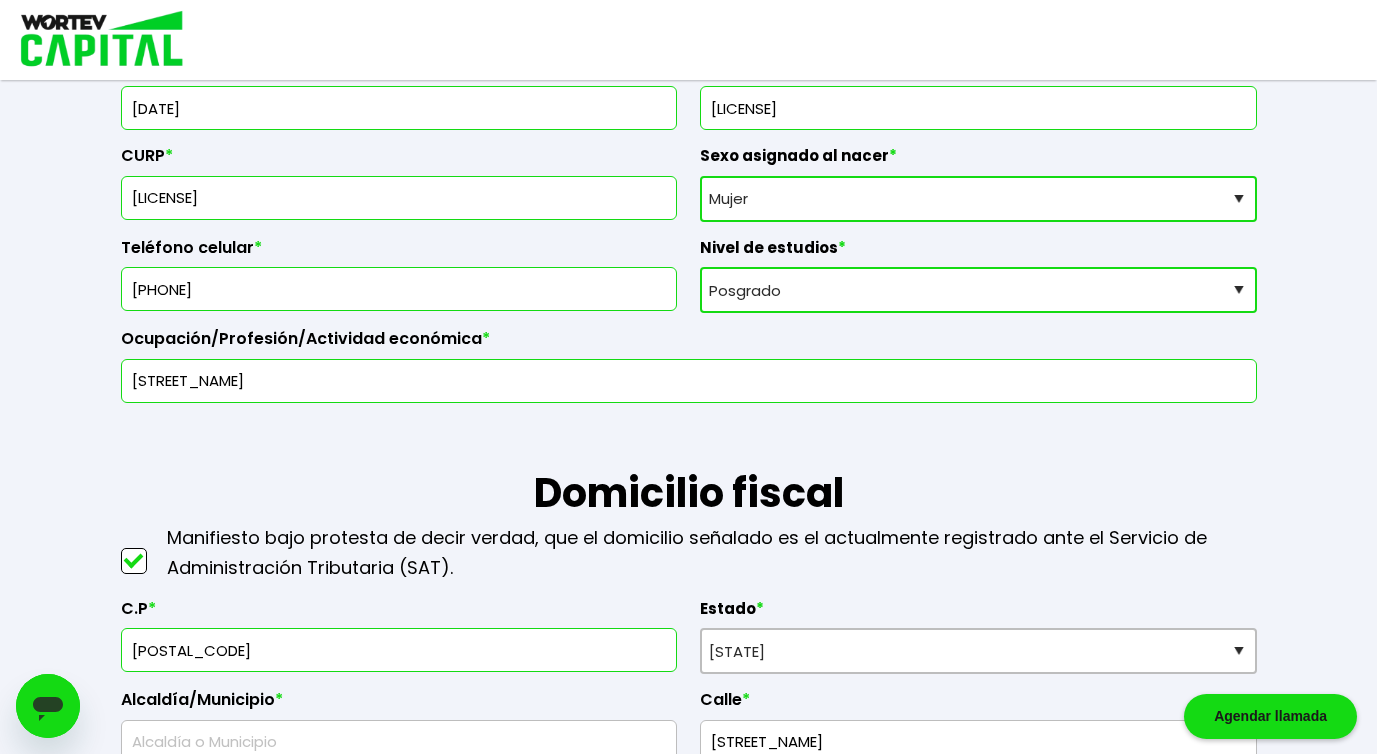 type on "26" 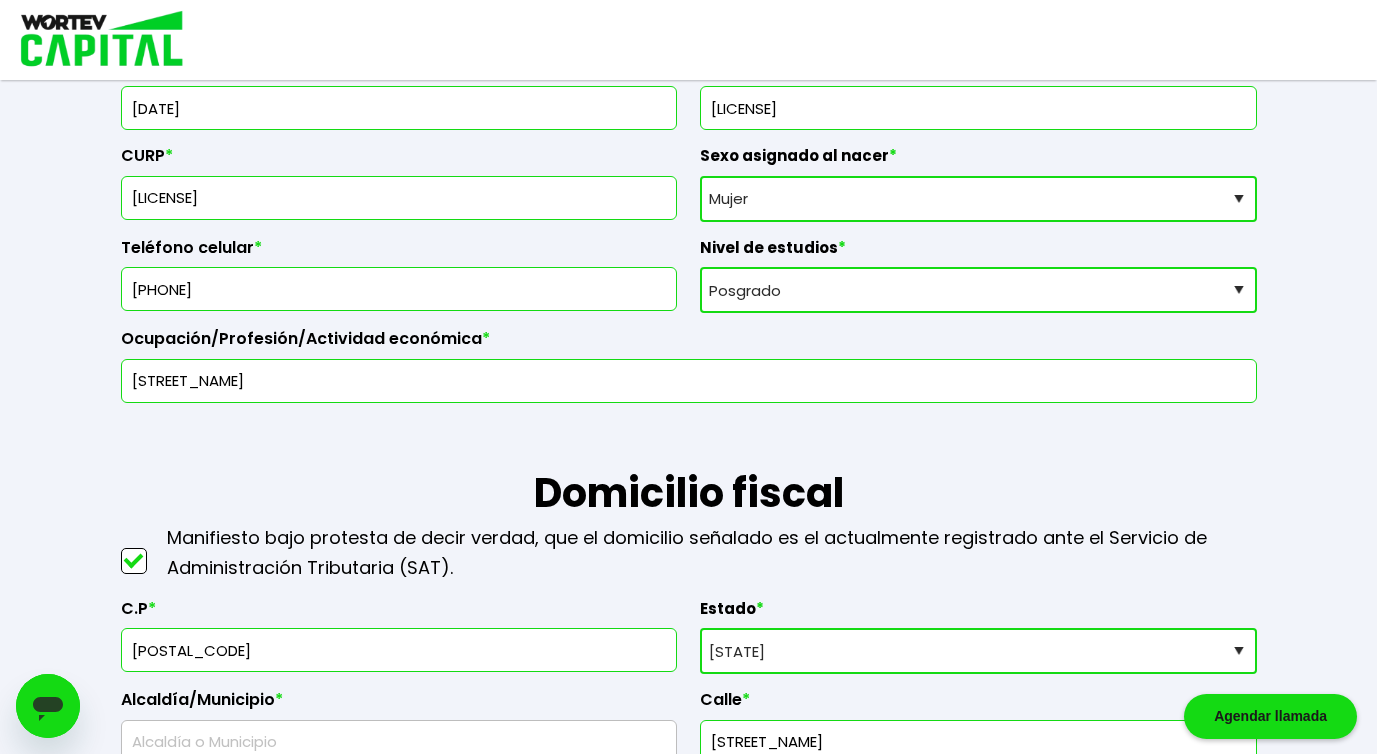 type on "[CITY]" 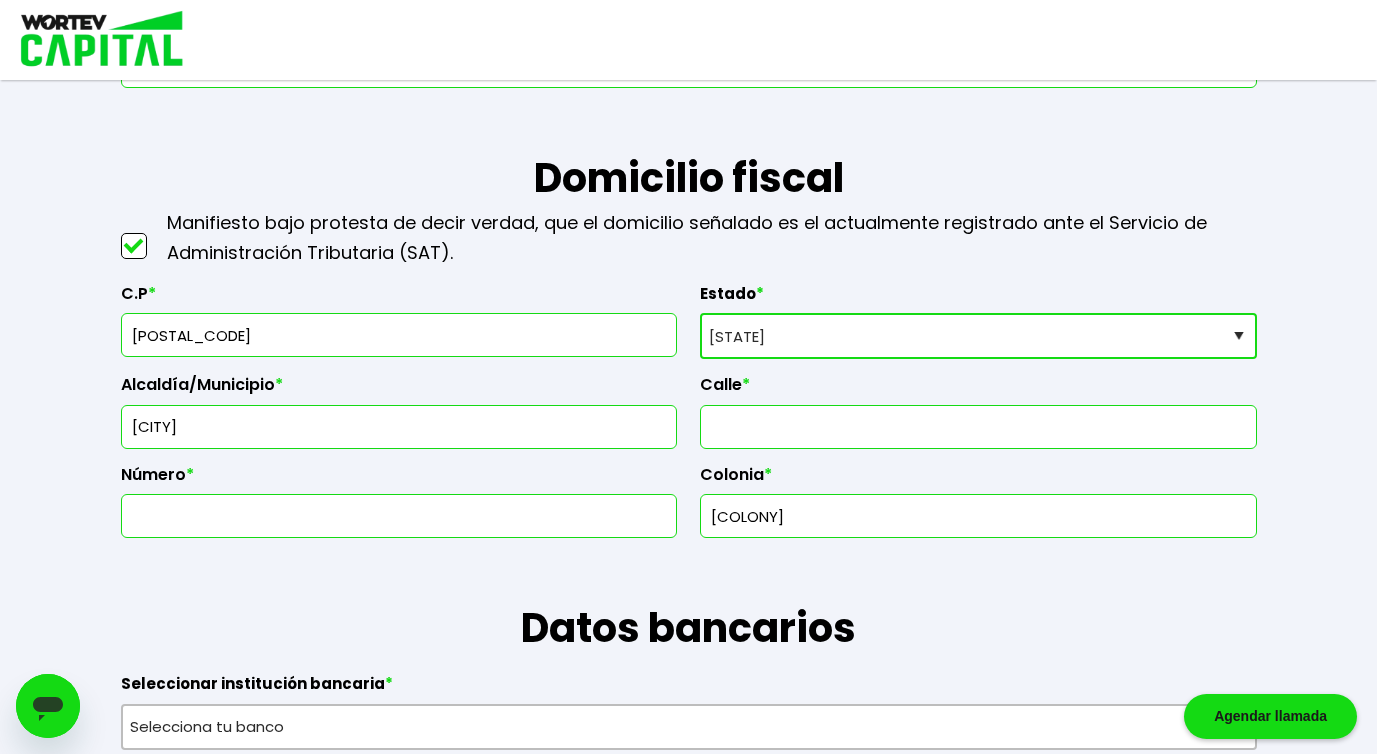 scroll, scrollTop: 826, scrollLeft: 0, axis: vertical 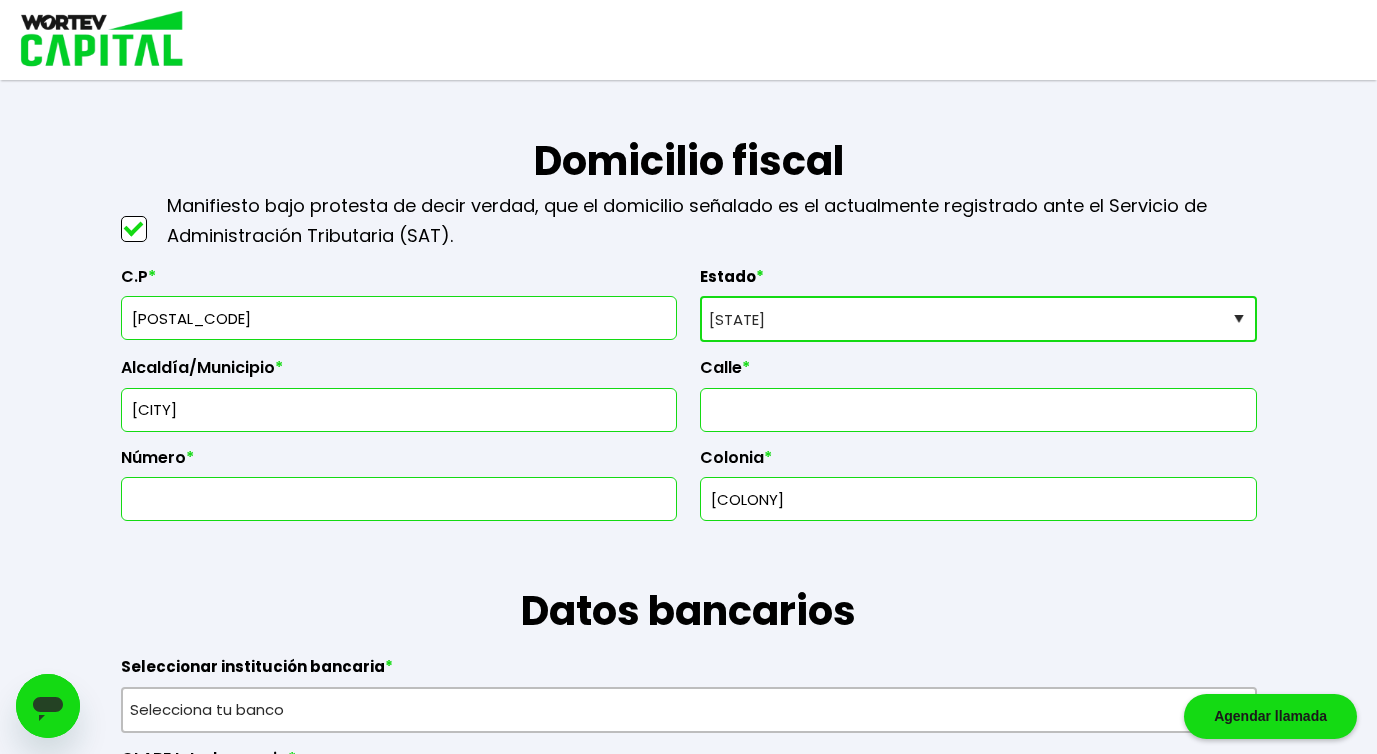 click at bounding box center [978, 410] 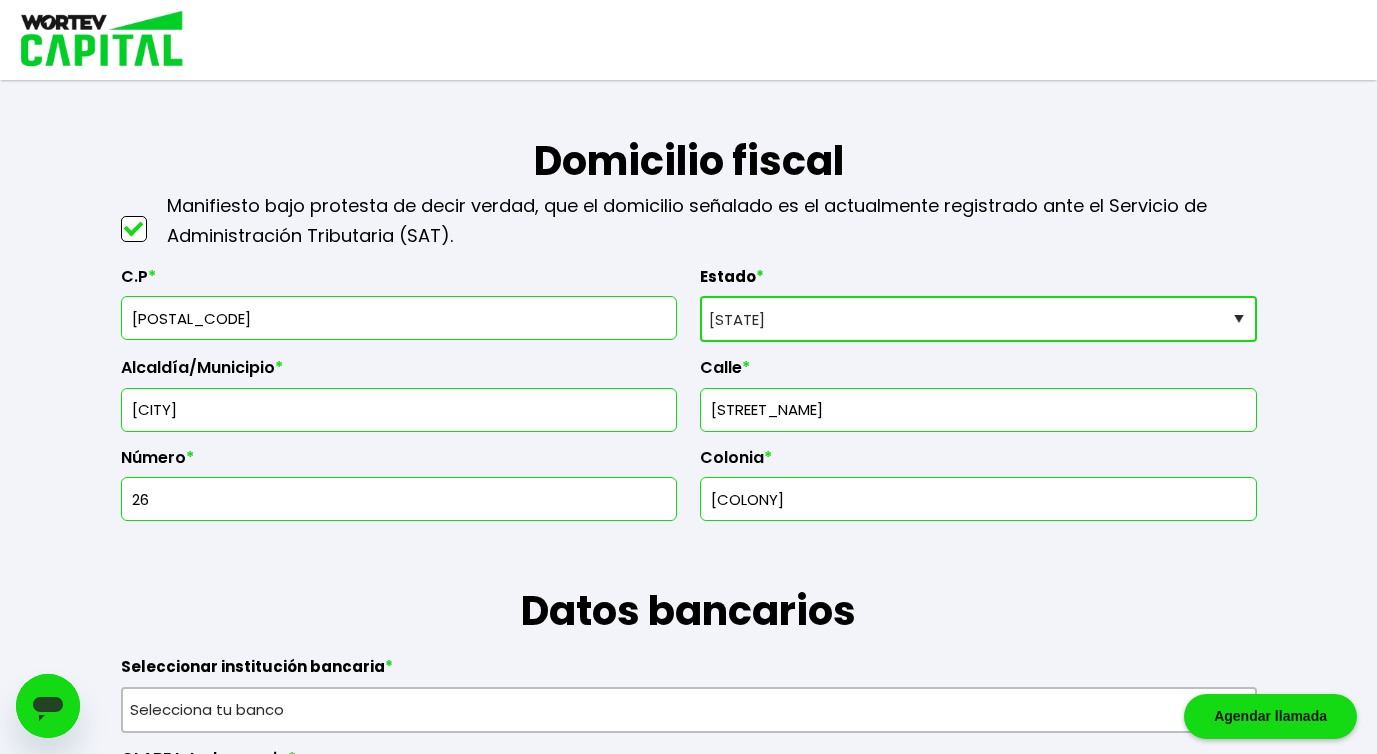 click on "26" at bounding box center (399, 499) 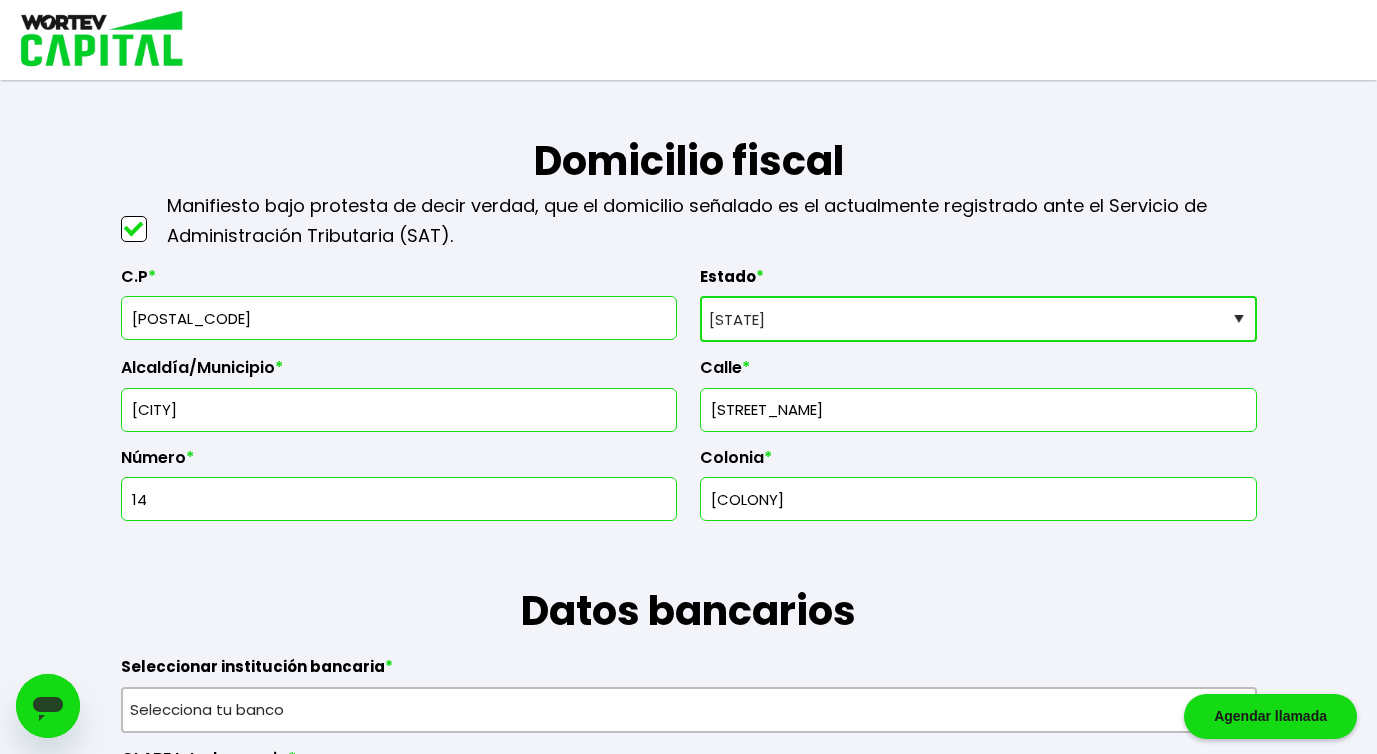type on "14" 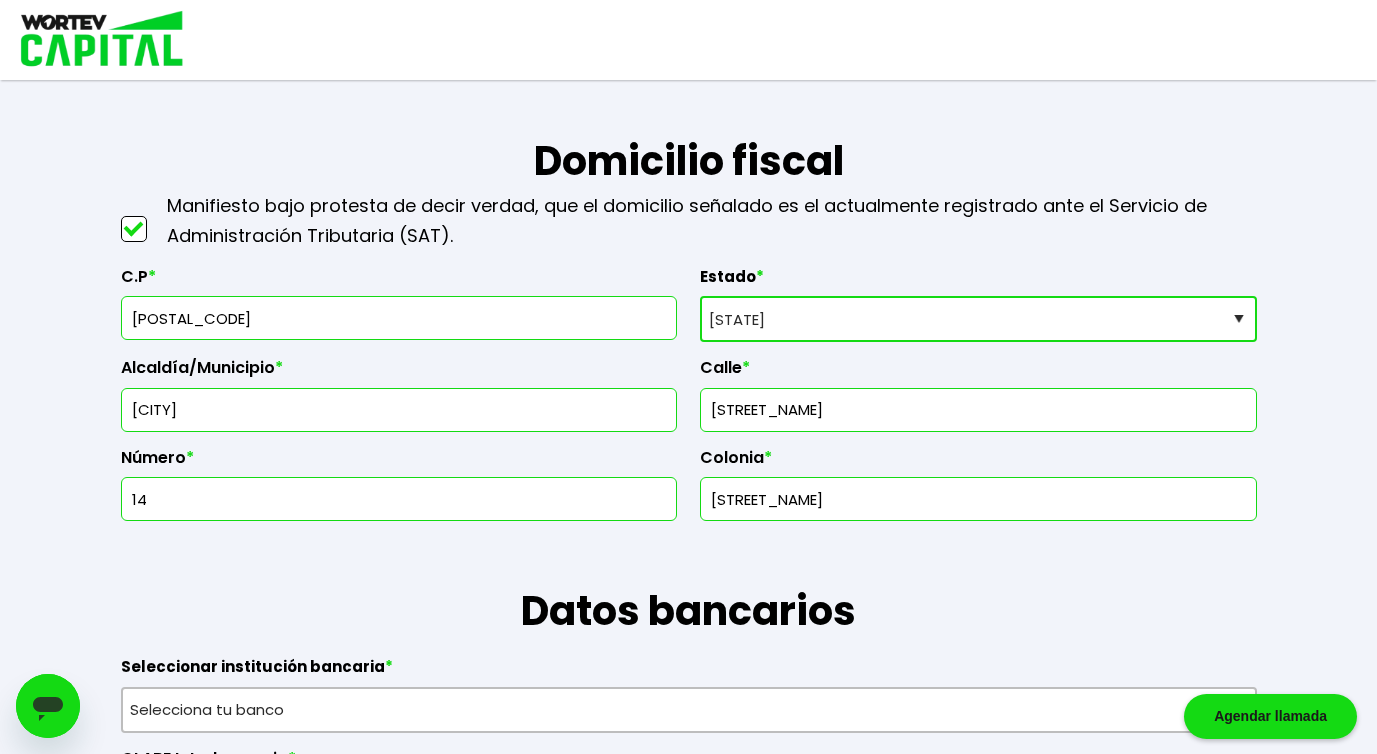 type on "[STREET_NAME]" 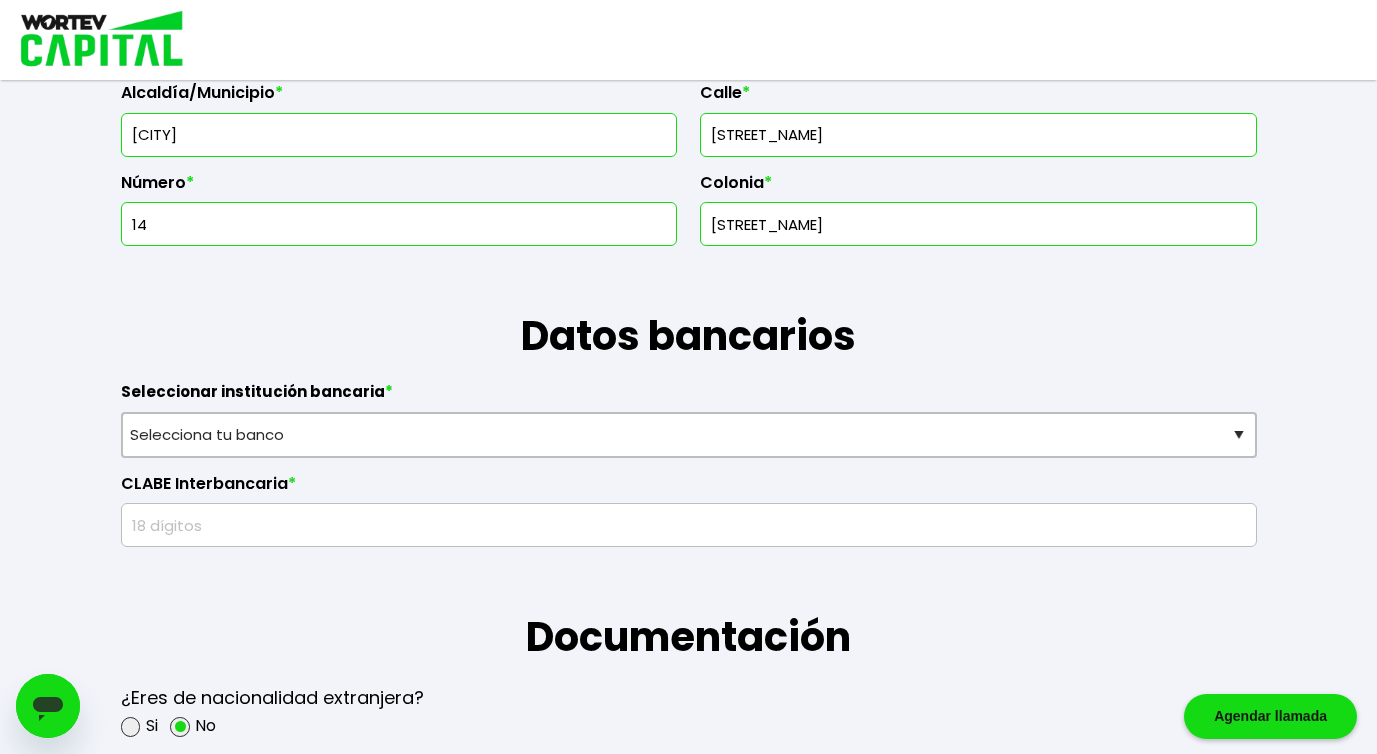 scroll, scrollTop: 1119, scrollLeft: 0, axis: vertical 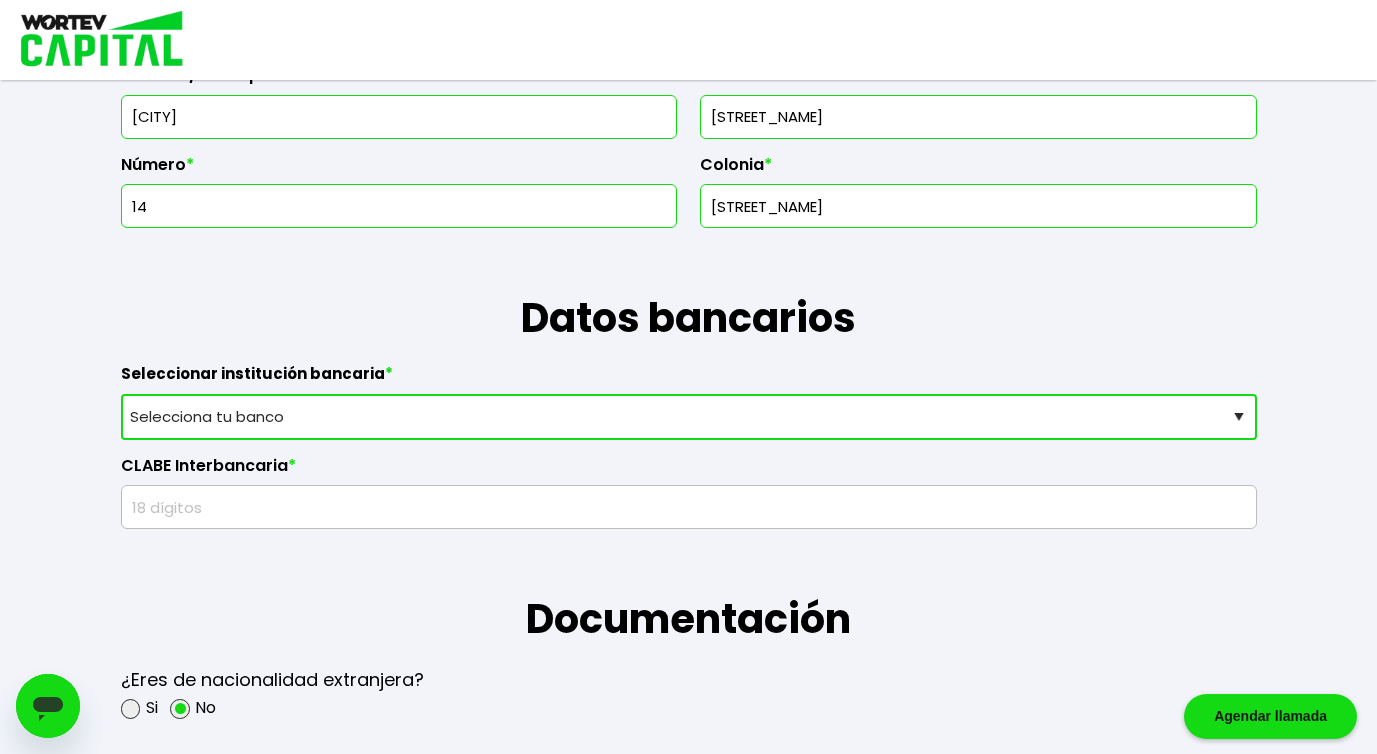 click on "Selecciona tu banco ABC Capital Actinver Afirme Albo ASP Banamex Banbajio Banco Autofin Banco Azteca Banco Bancrea Banco Base Banco Inmobiliario Mexicano Banco Sabadell Banco ve por más Bancoppel Banjercito Bankaool Banorte Banregio Banregio (Hey Banco) Bansefi Bansi BBVA Bancomer Bineo Caja Morelia Valladolid Caja Popular Mexicana Caja Yanga CIBanco Compartamos Banco CONSUBANCO Cuenca Finsus Fondeadora Grupo Financiero MULTIVA HSBC Inbursa INTERCAM Banco INVEX IXE Klar Alternativos ku-bo Financiero, S.A. de C.V. Mercado Pago Mifel Nu Bank Santander Scotiabank Stori STP Uala Otro" at bounding box center (689, 417) 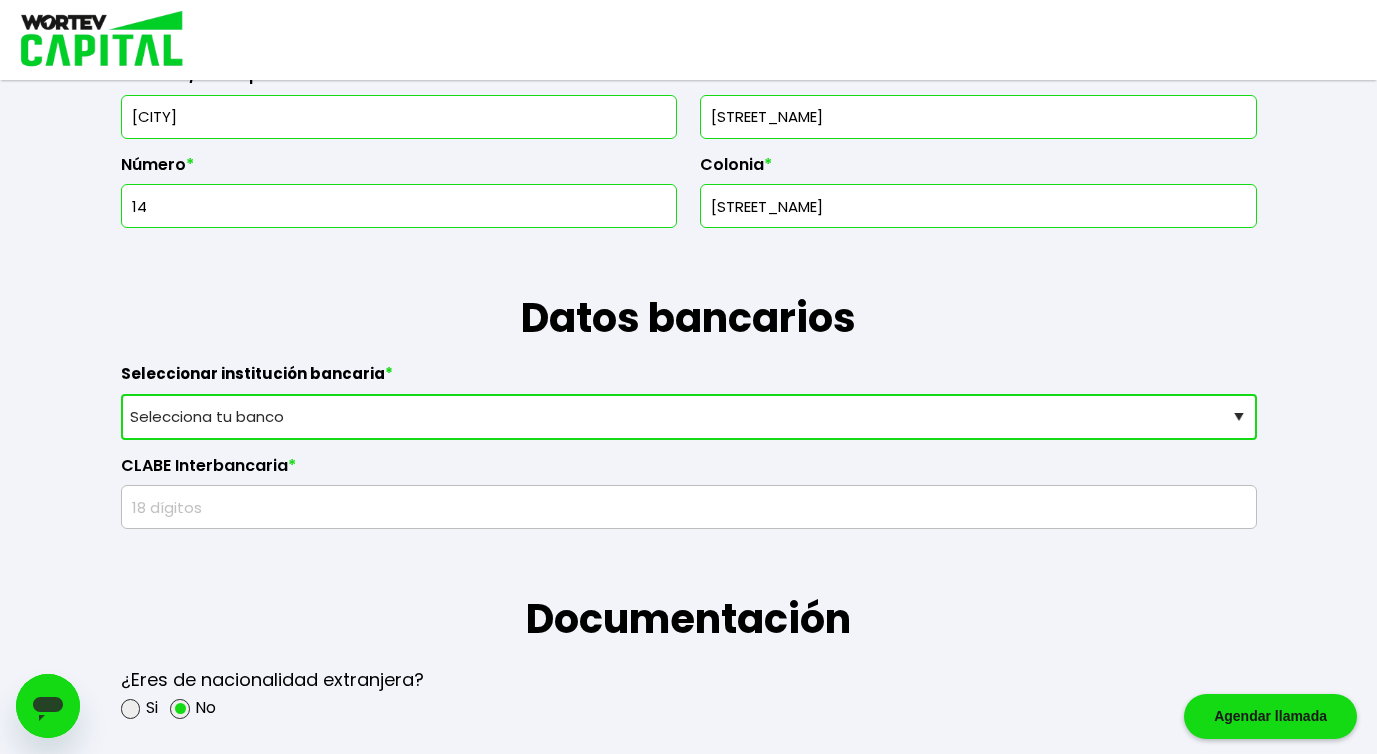 select on "Banamex" 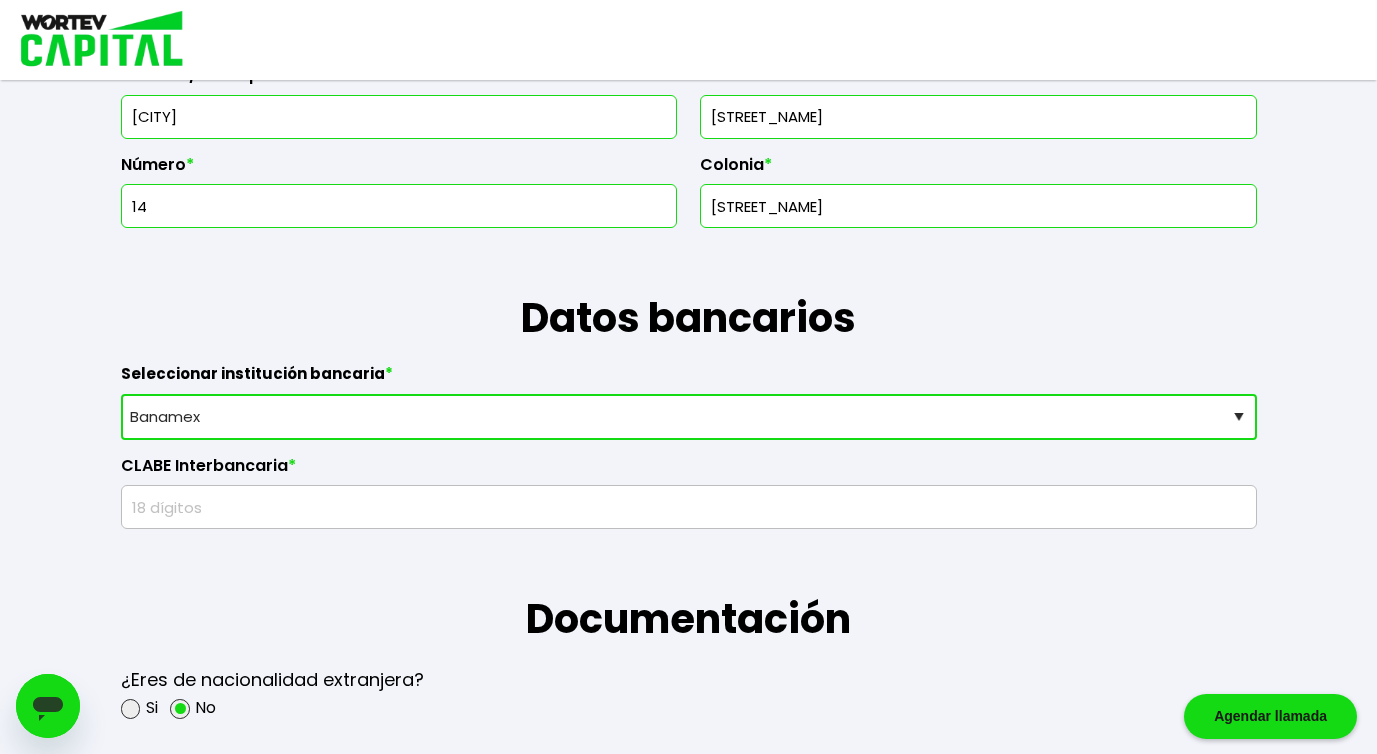 click at bounding box center [689, 507] 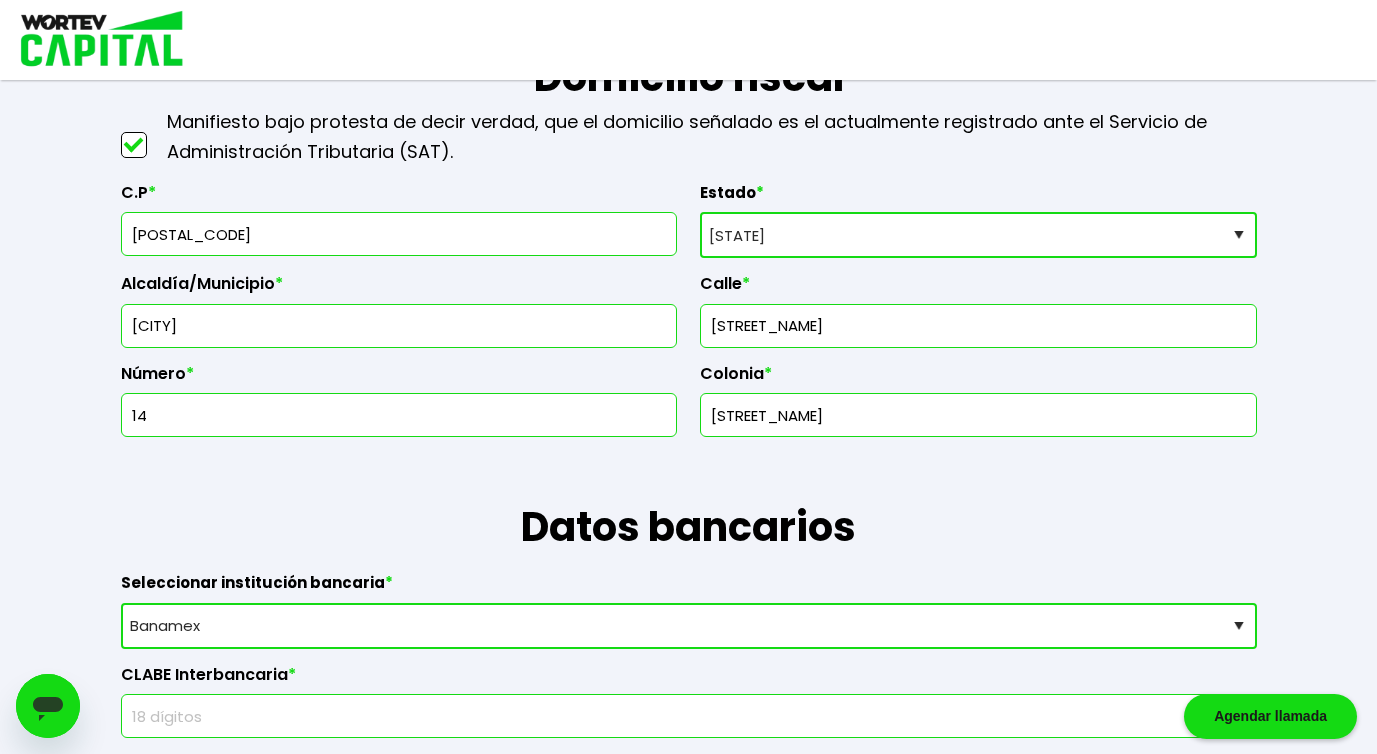 scroll, scrollTop: 0, scrollLeft: 0, axis: both 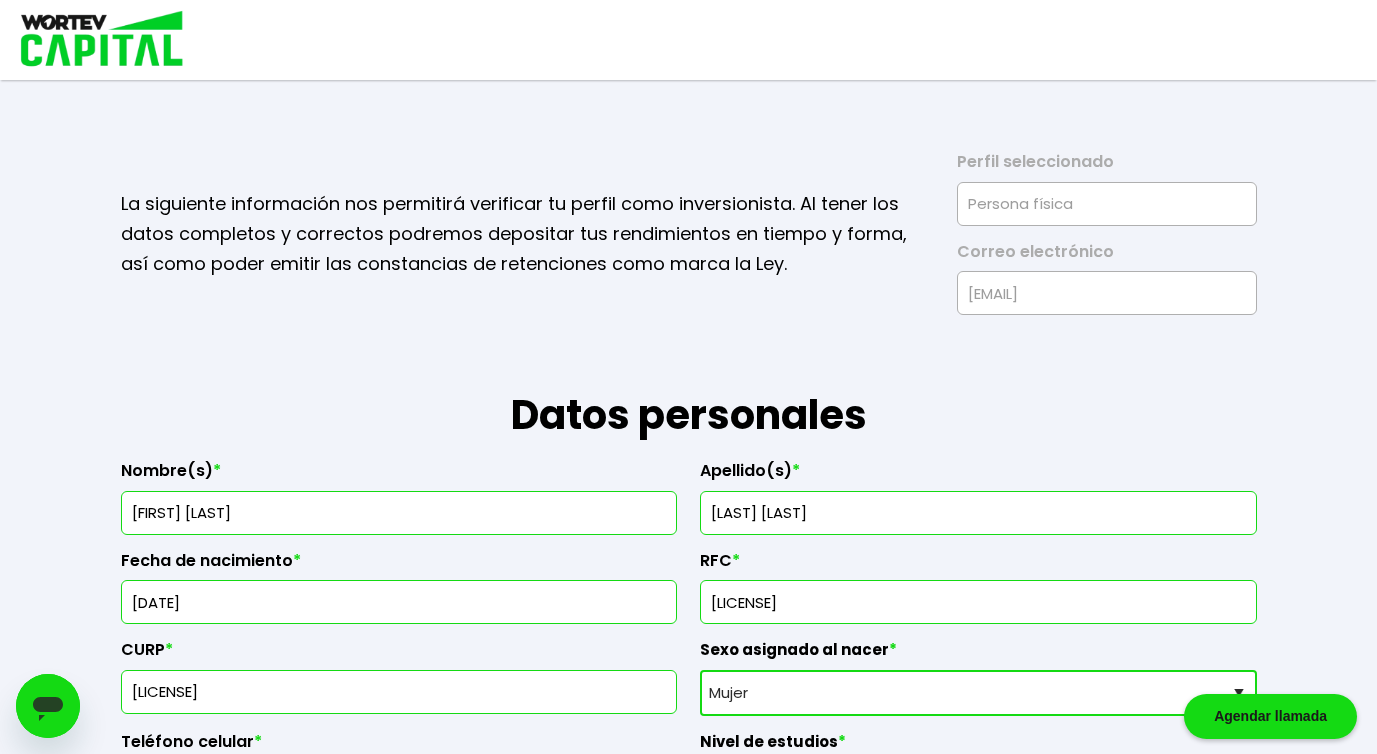 click at bounding box center [95, 40] 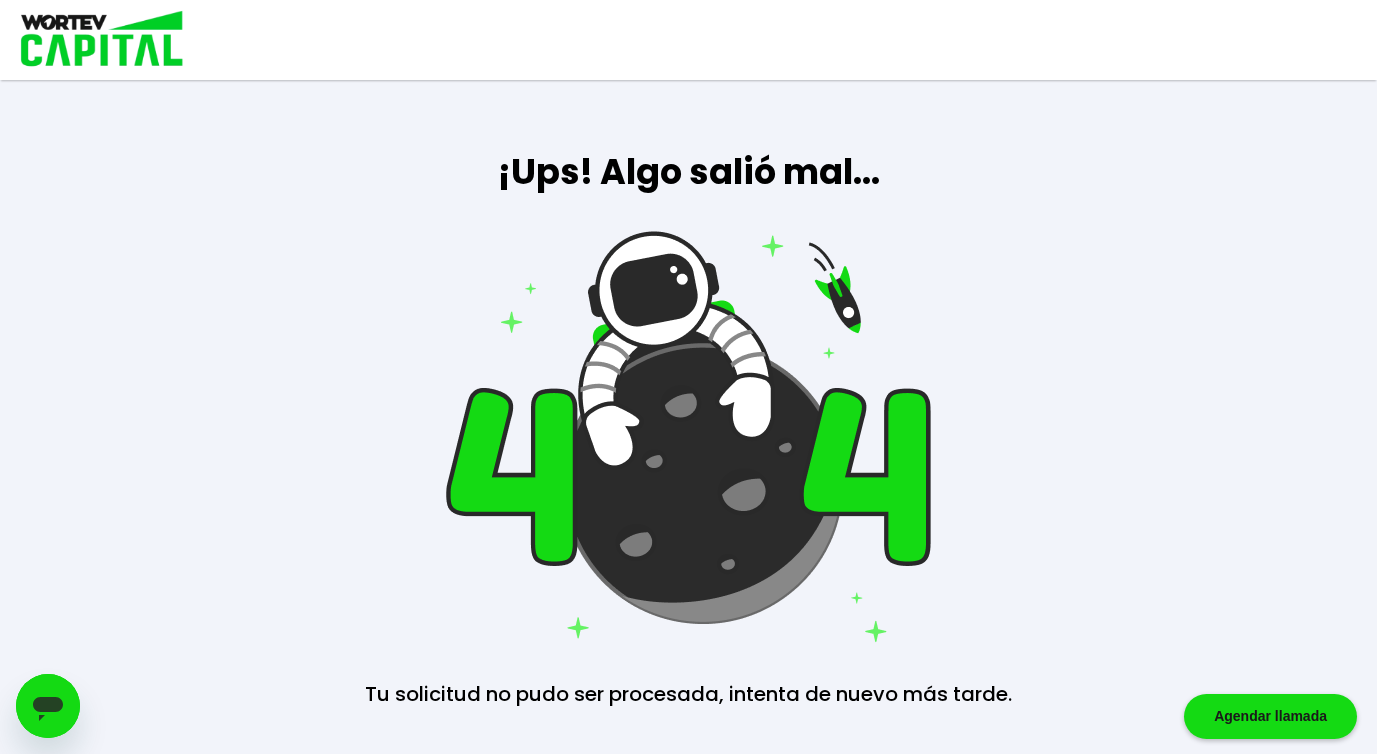 click at bounding box center (95, 40) 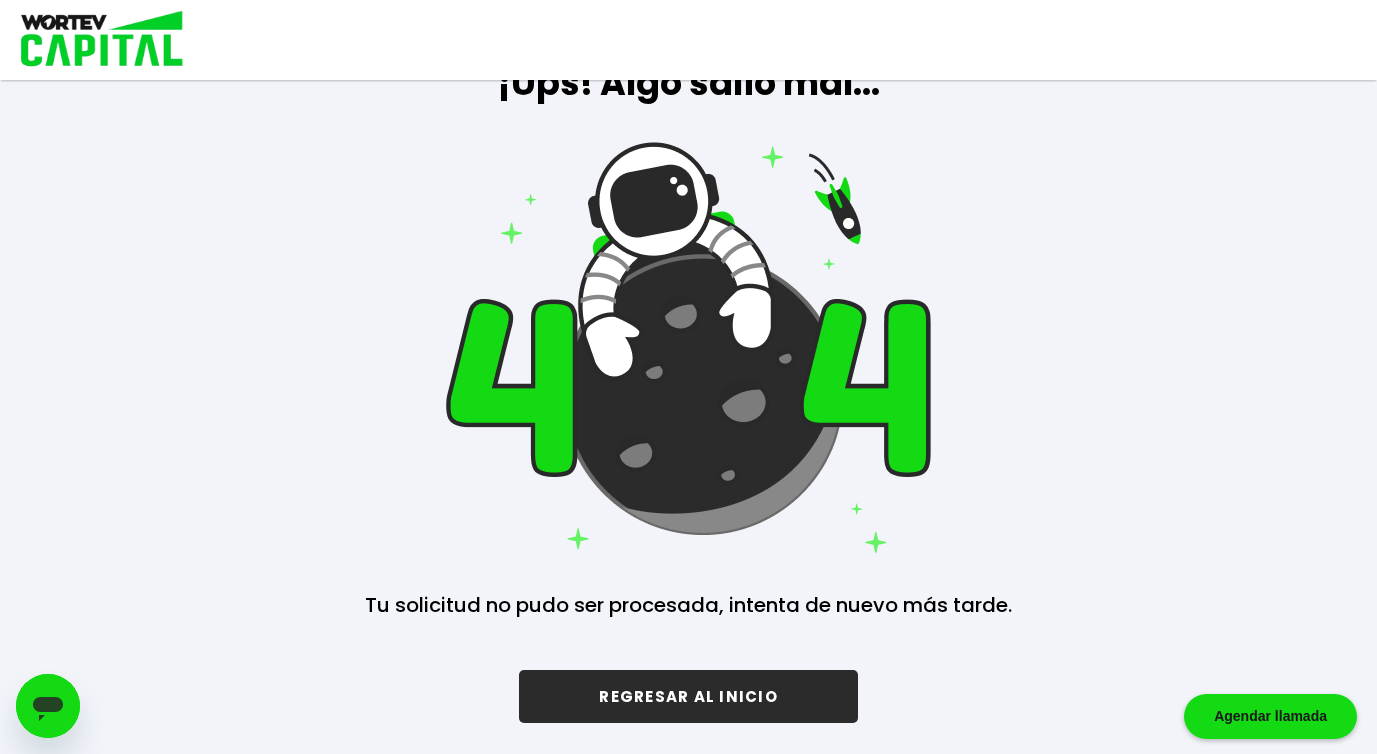 click on "REGRESAR AL INICIO" at bounding box center (688, 696) 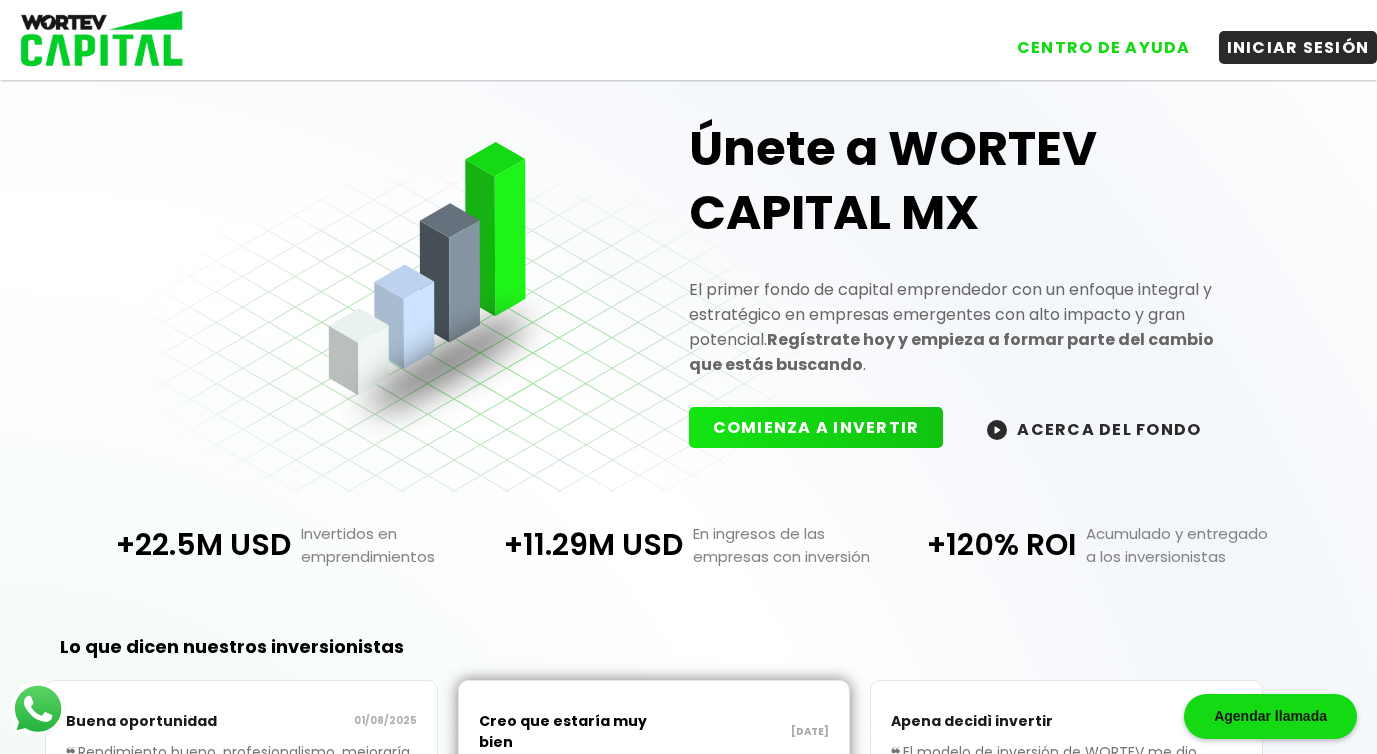 scroll, scrollTop: 74, scrollLeft: 0, axis: vertical 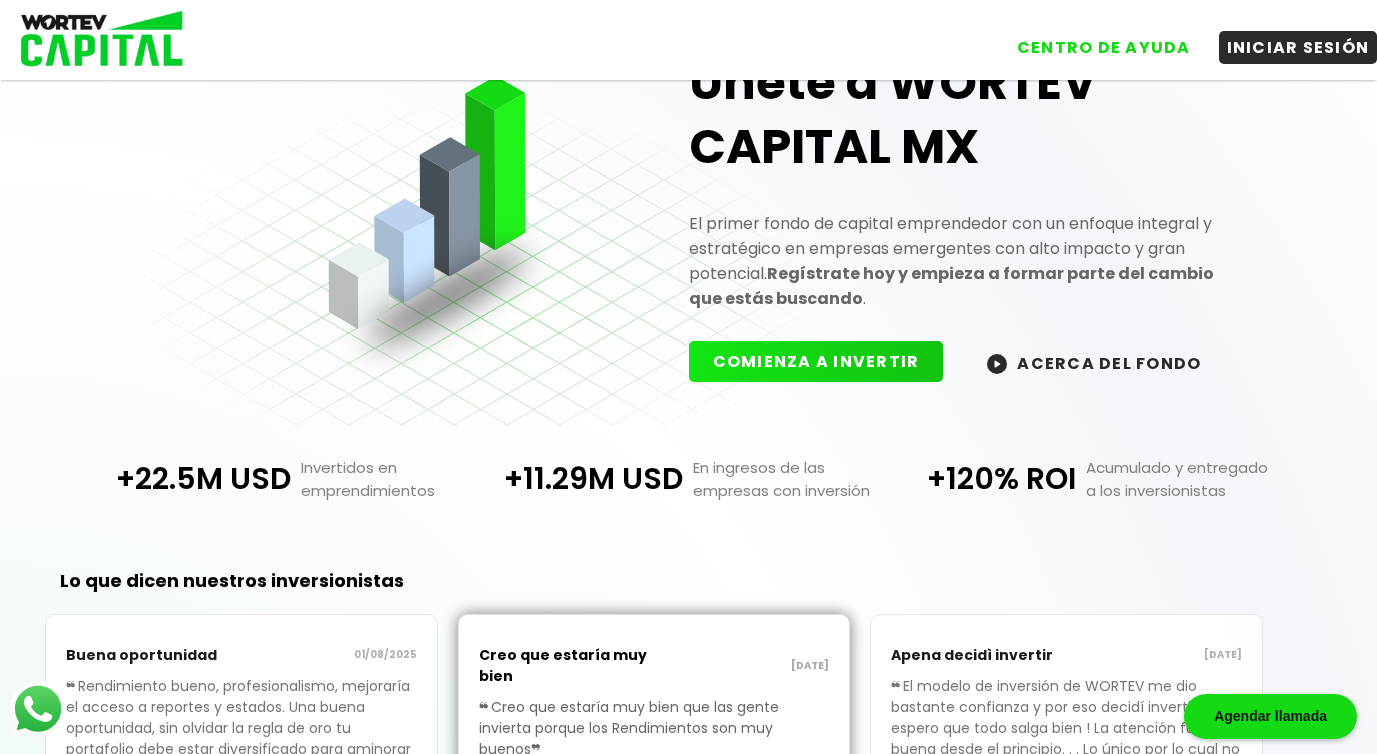 click on "ACERCA DEL FONDO" at bounding box center (1094, 362) 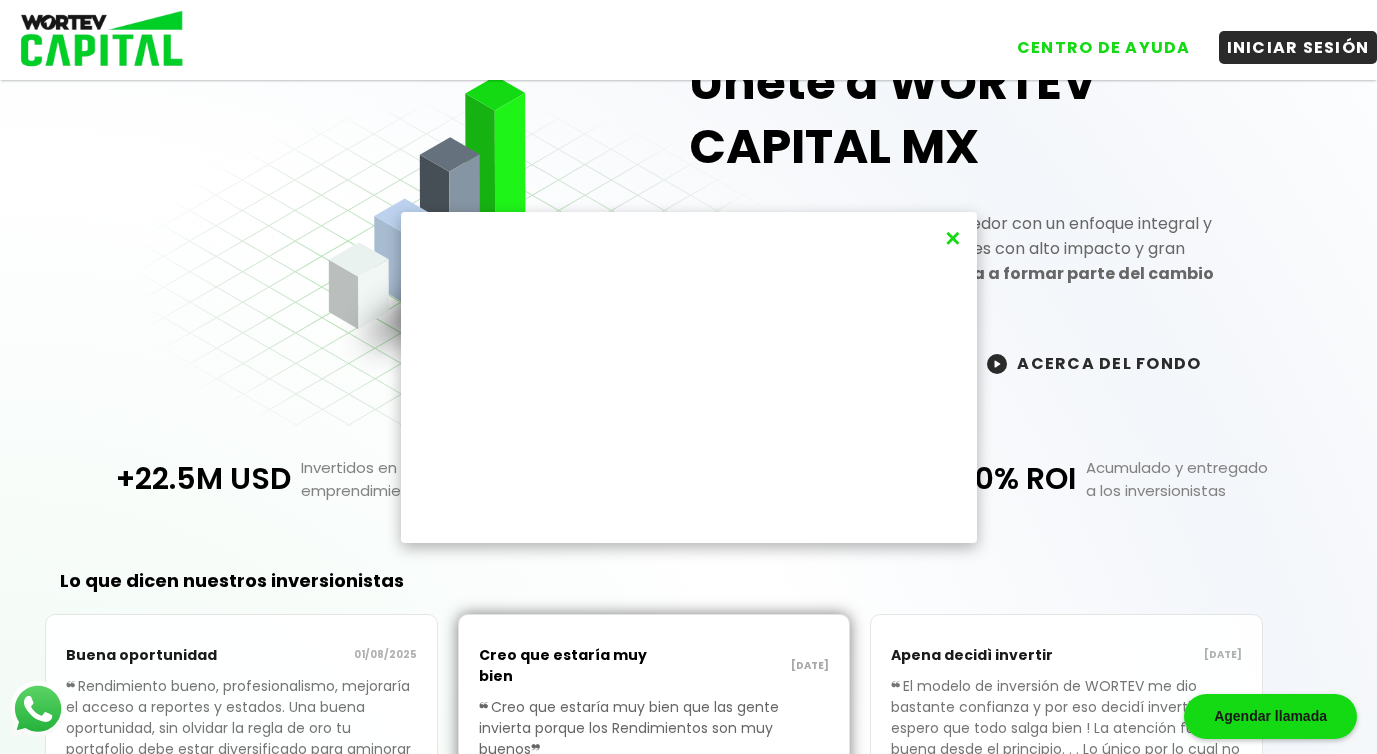 click on "×" at bounding box center [952, 238] 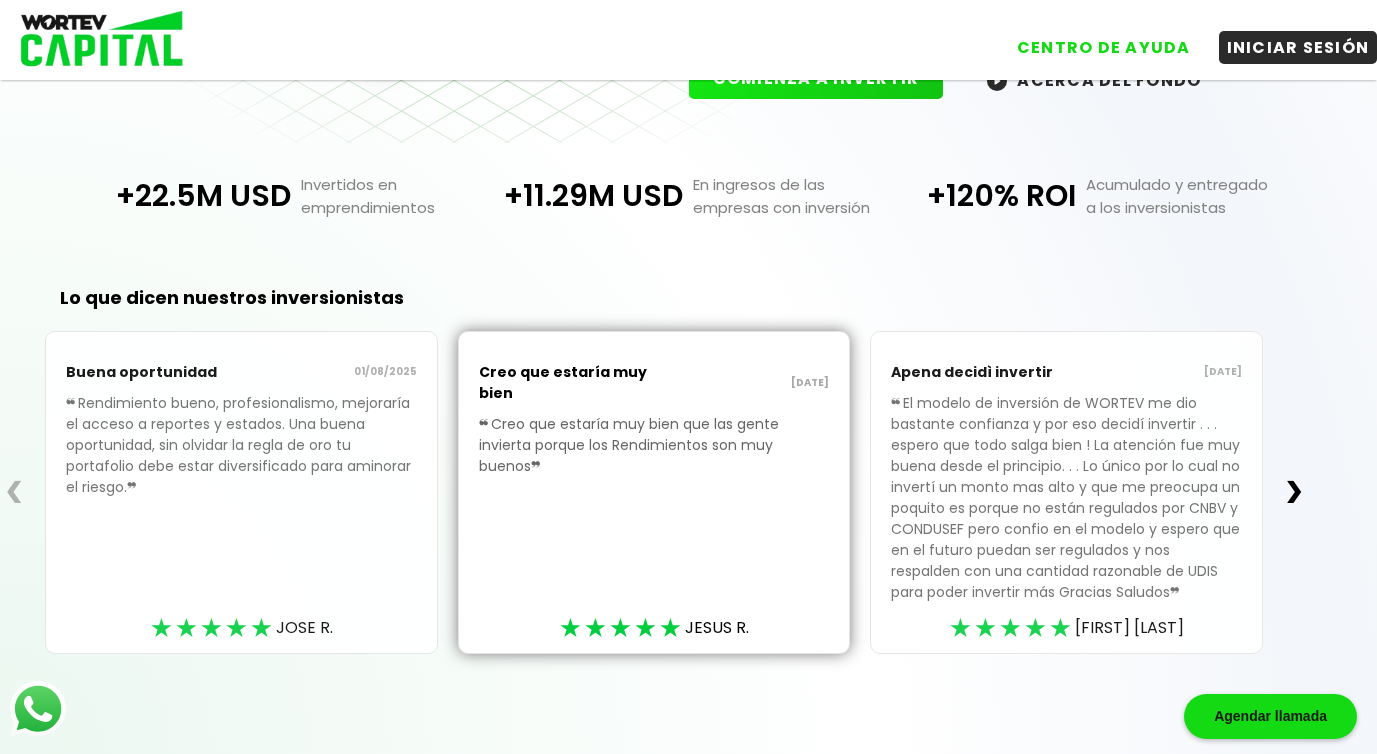 scroll, scrollTop: 0, scrollLeft: 0, axis: both 